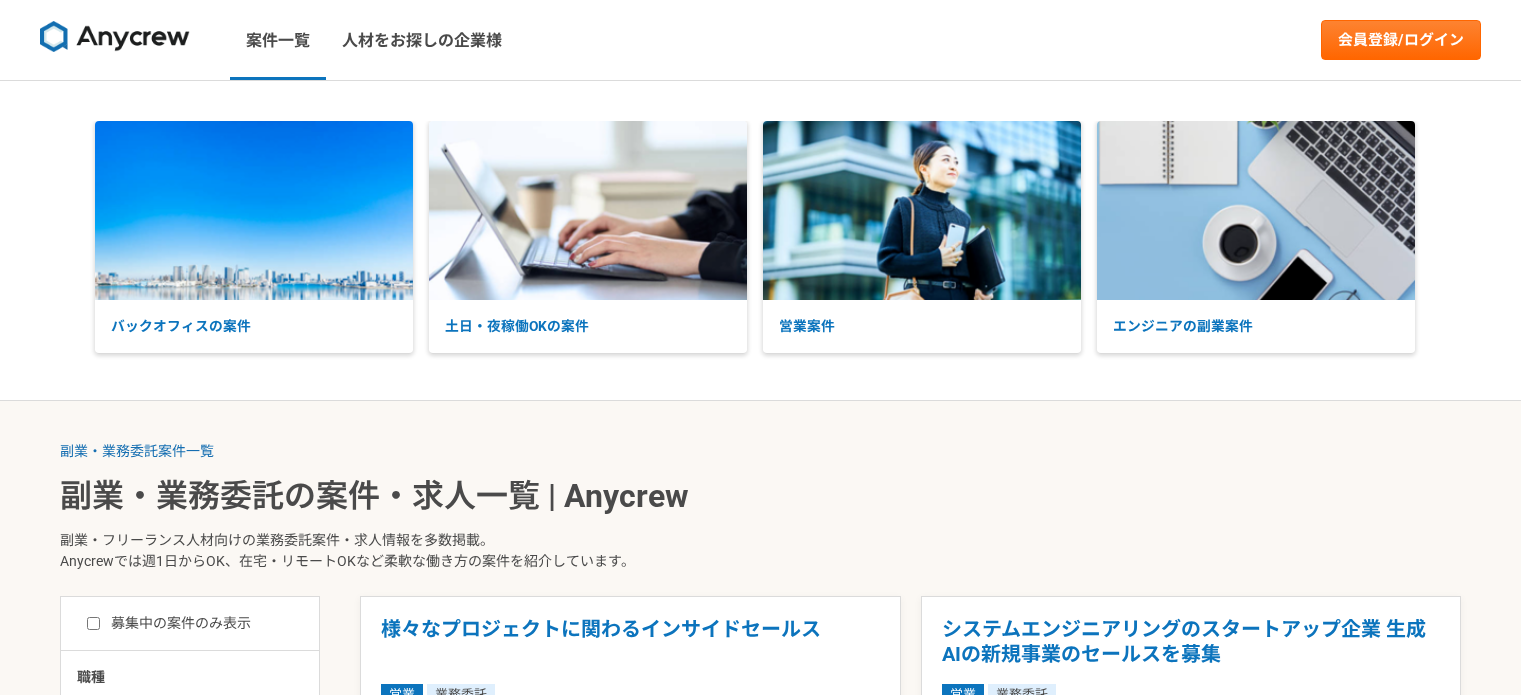 scroll, scrollTop: 0, scrollLeft: 0, axis: both 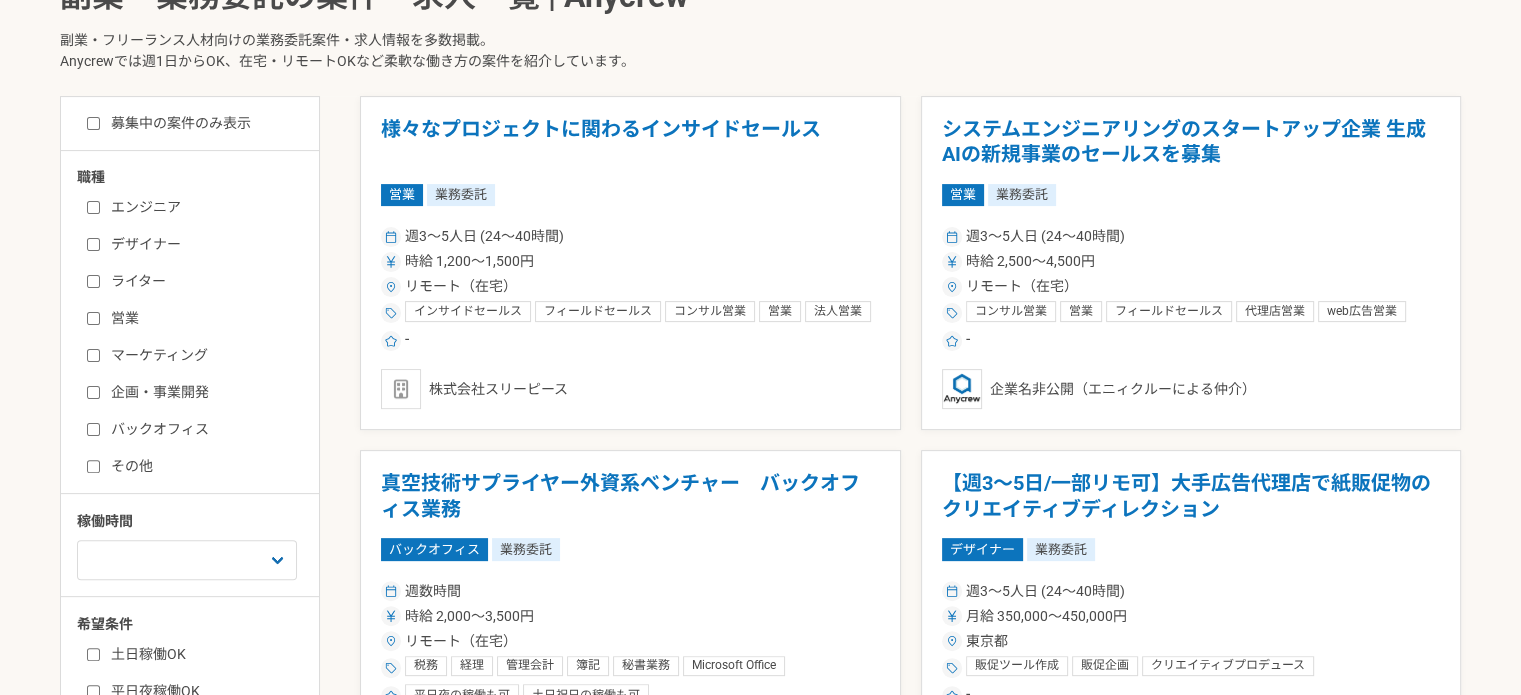click on "バックオフィス" at bounding box center [202, 429] 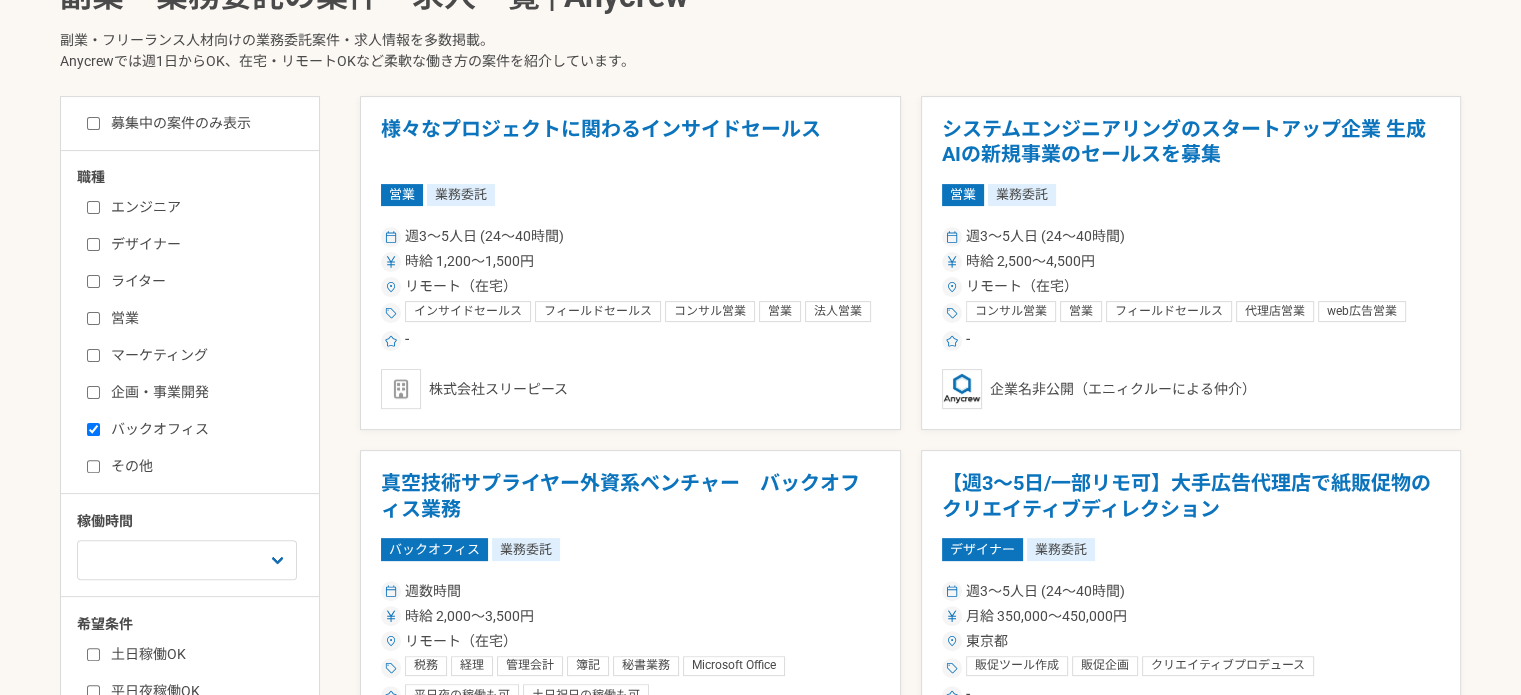 checkbox on "true" 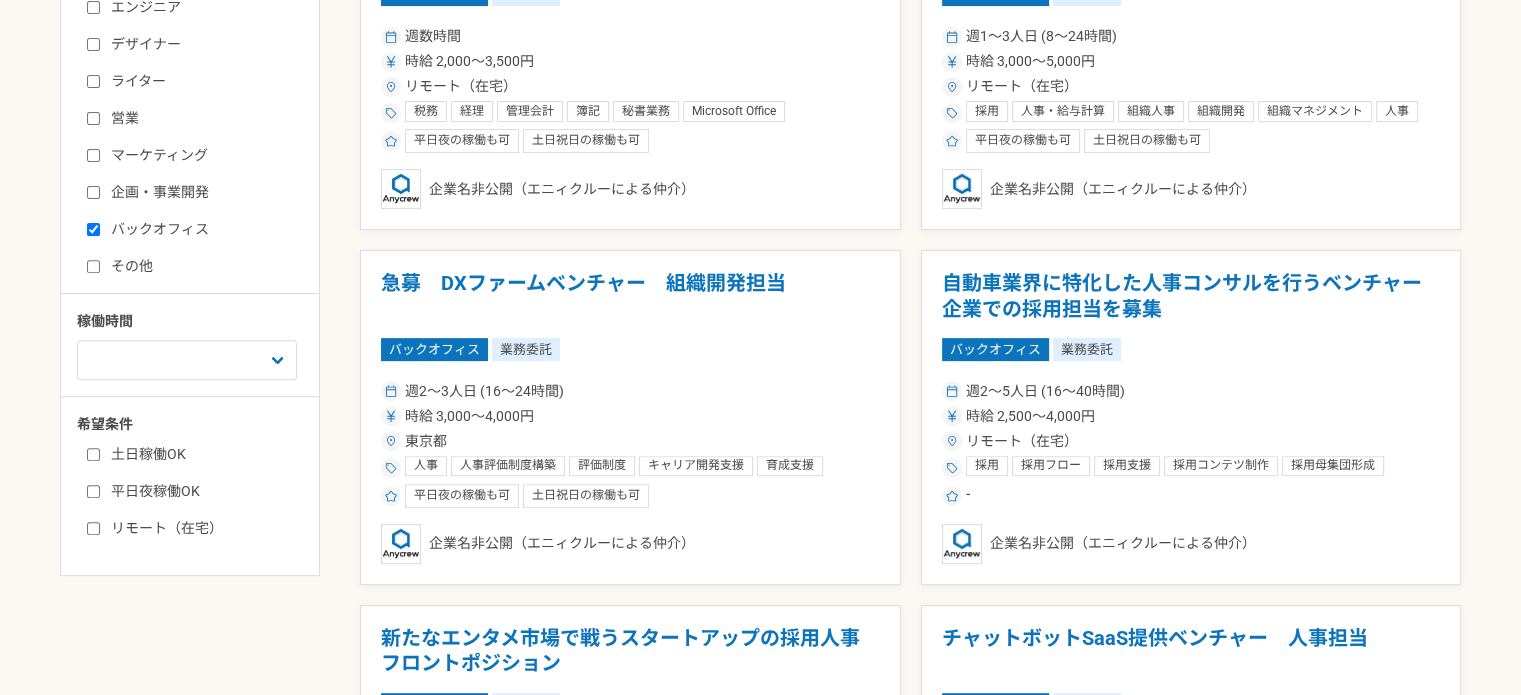 scroll, scrollTop: 800, scrollLeft: 0, axis: vertical 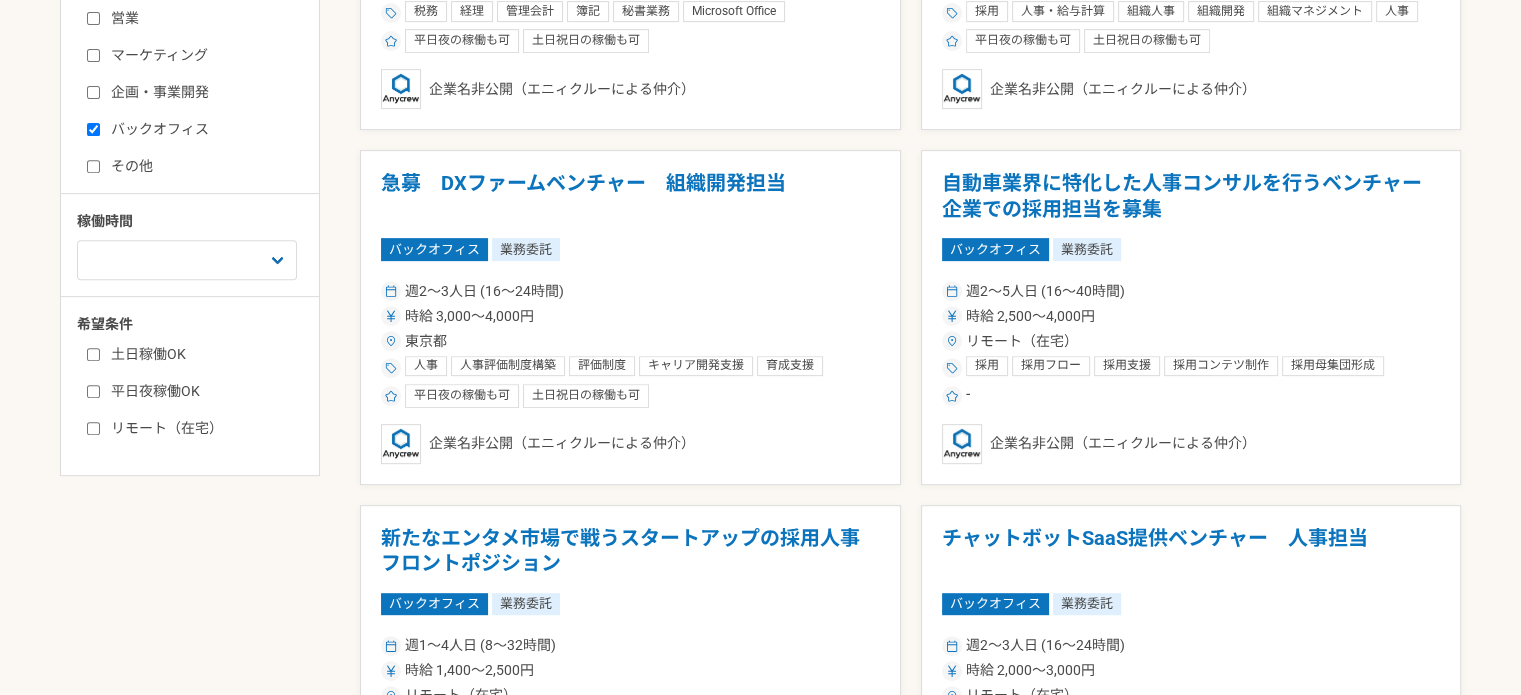 drag, startPoint x: 671, startPoint y: 191, endPoint x: 329, endPoint y: 325, distance: 367.31458 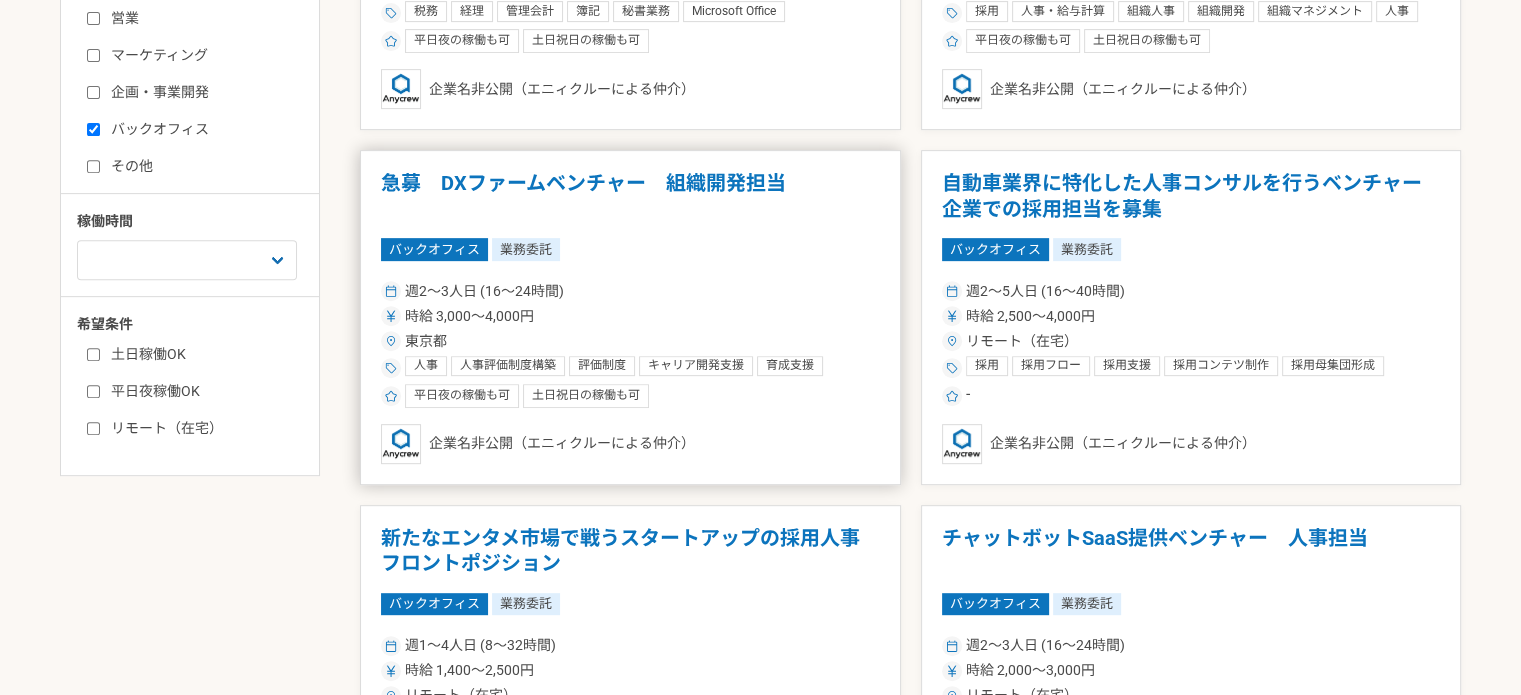 click on "急募　DXファームベンチャー　組織開発担当" at bounding box center (630, 196) 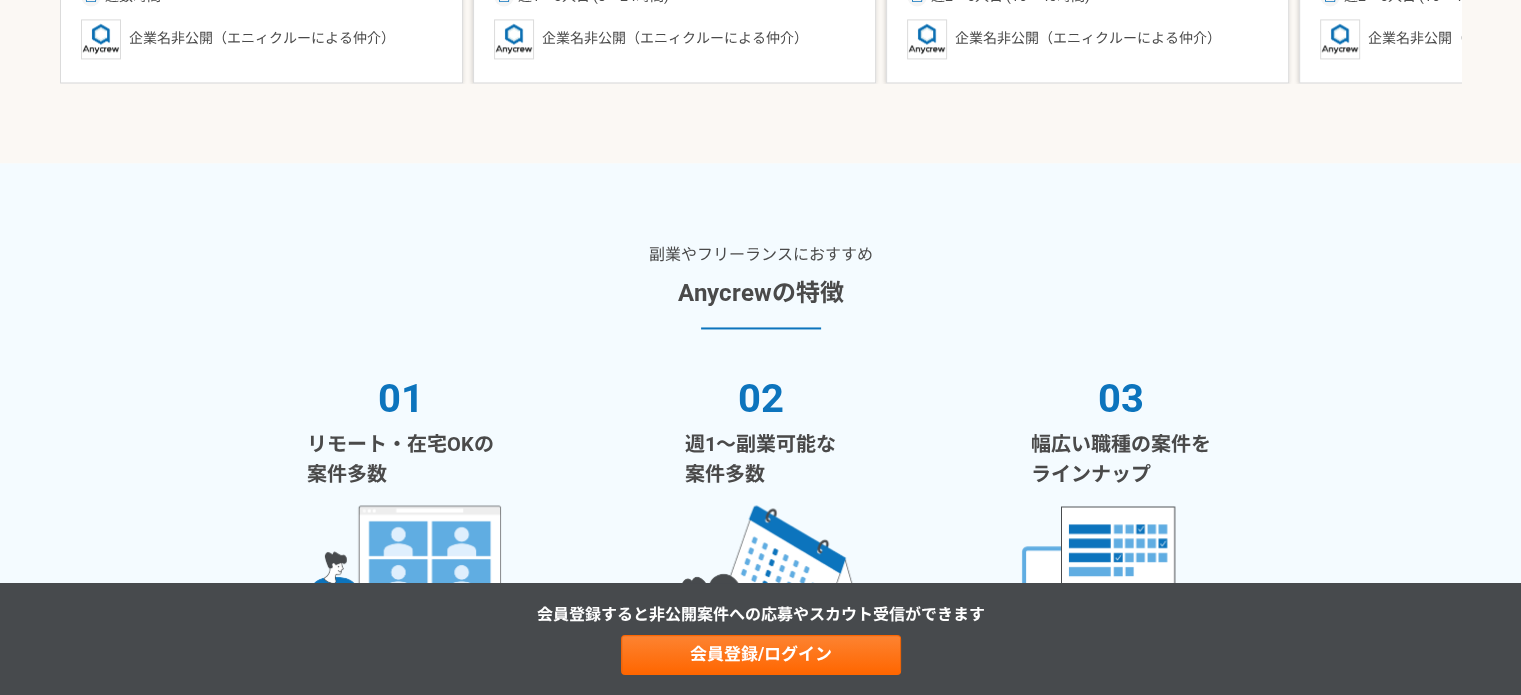 scroll, scrollTop: 3100, scrollLeft: 0, axis: vertical 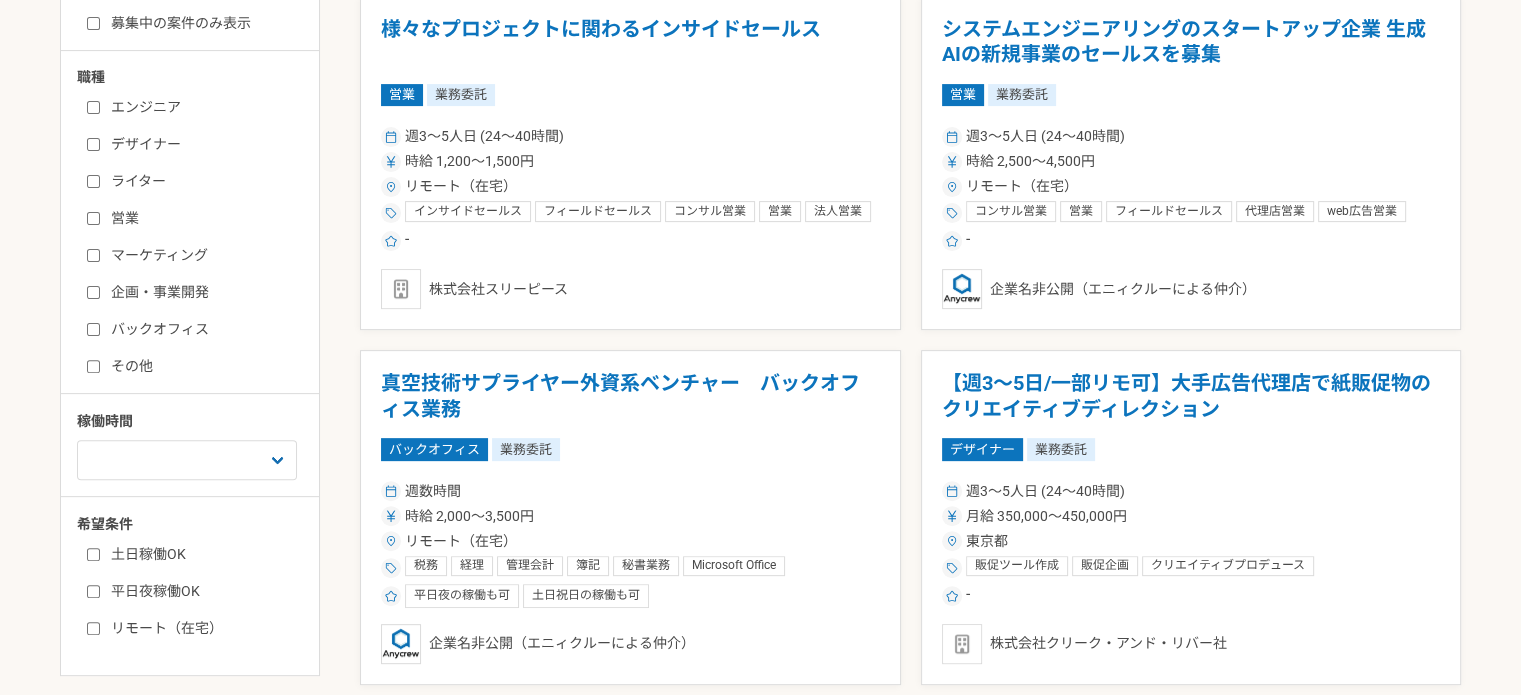 click on "バックオフィス" at bounding box center (202, 329) 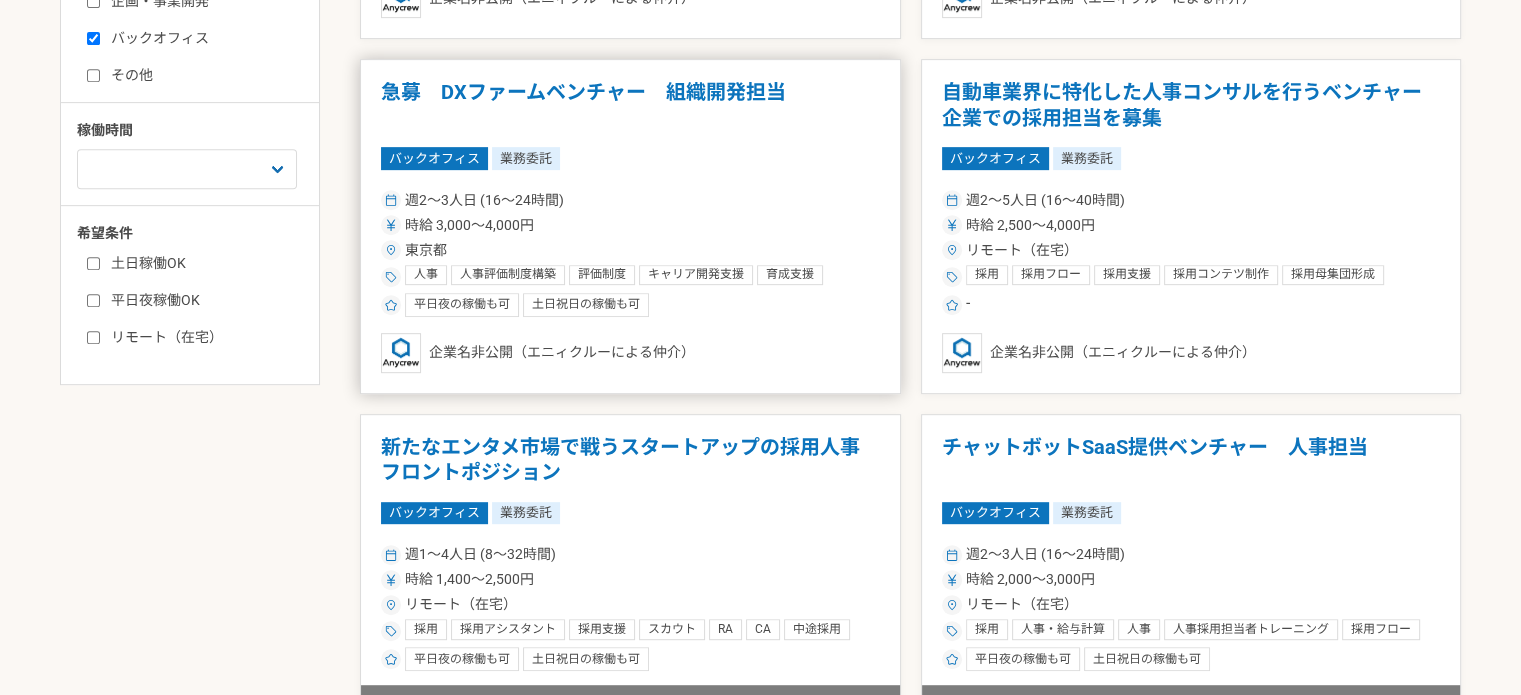 scroll, scrollTop: 900, scrollLeft: 0, axis: vertical 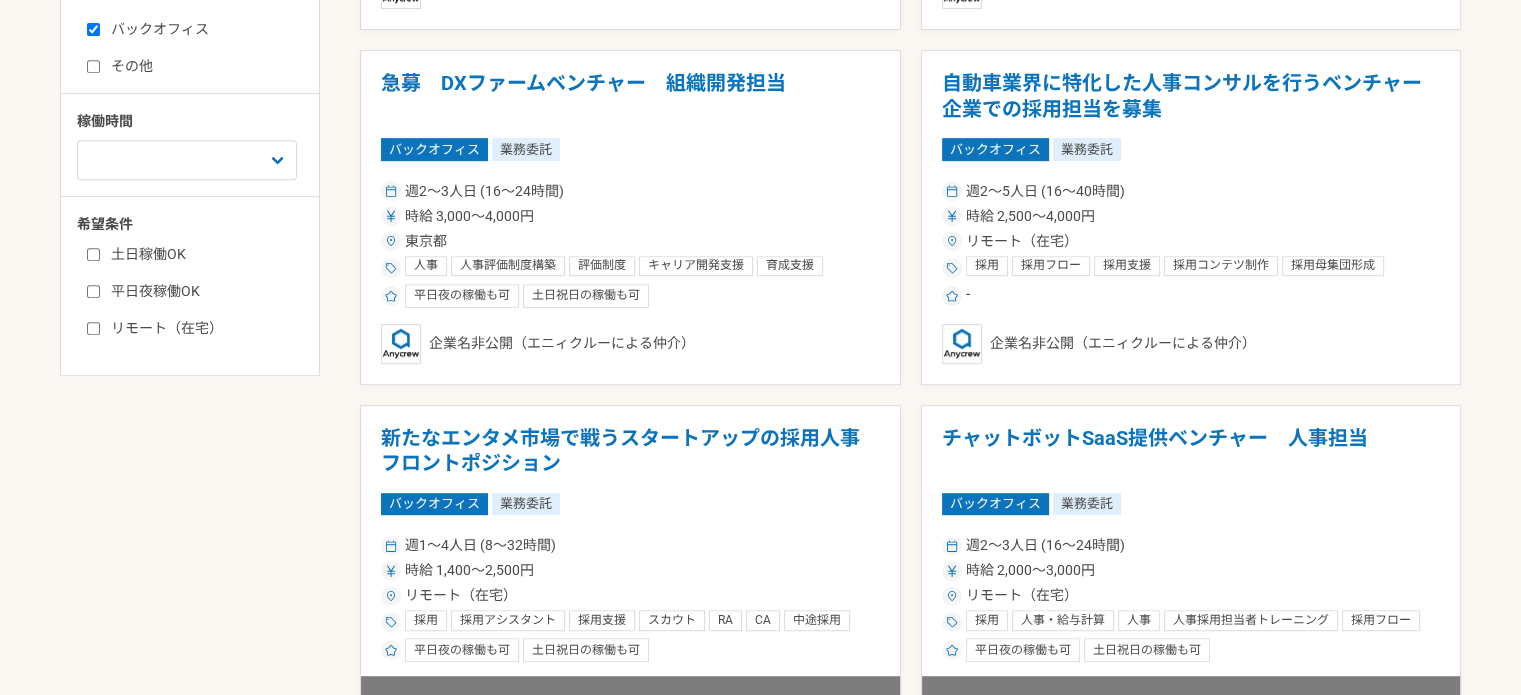drag, startPoint x: 599, startPoint y: 86, endPoint x: 311, endPoint y: 455, distance: 468.08652 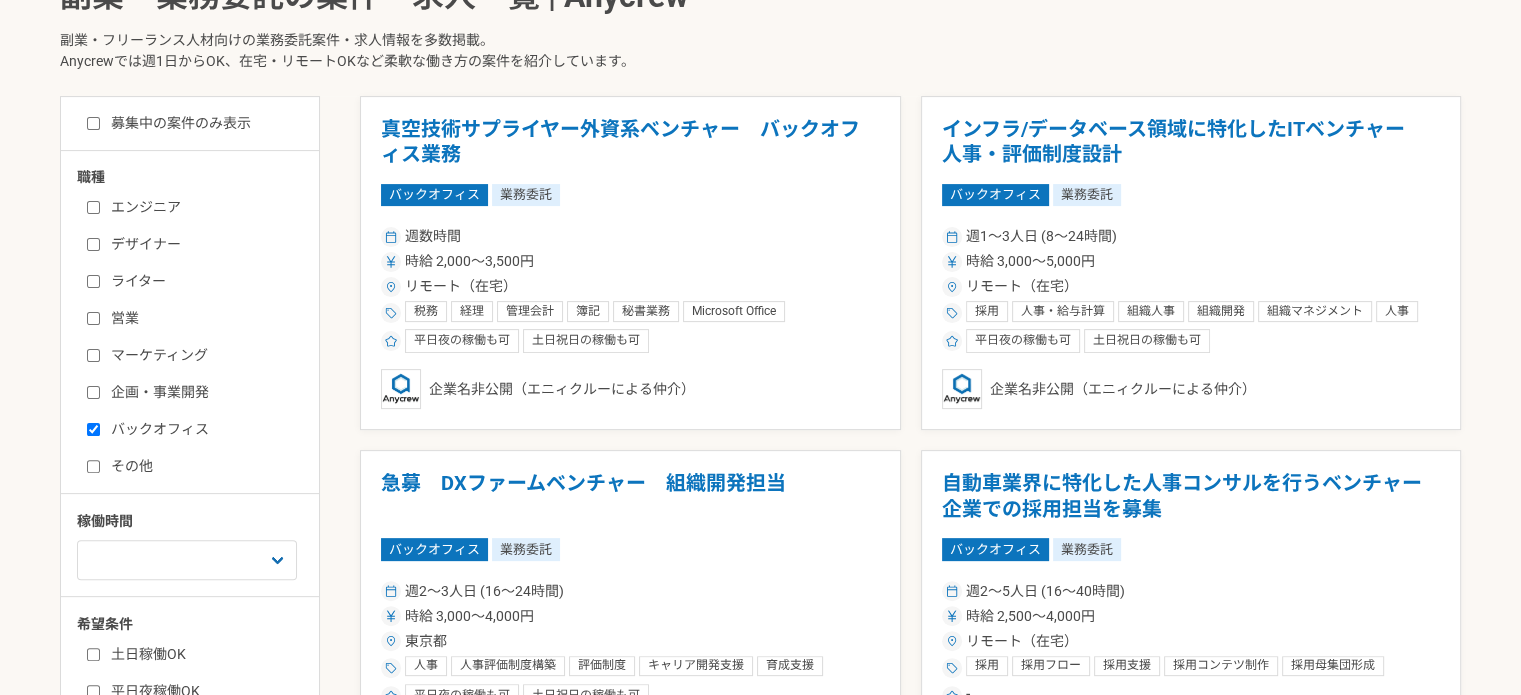 click on "バックオフィス" at bounding box center [202, 429] 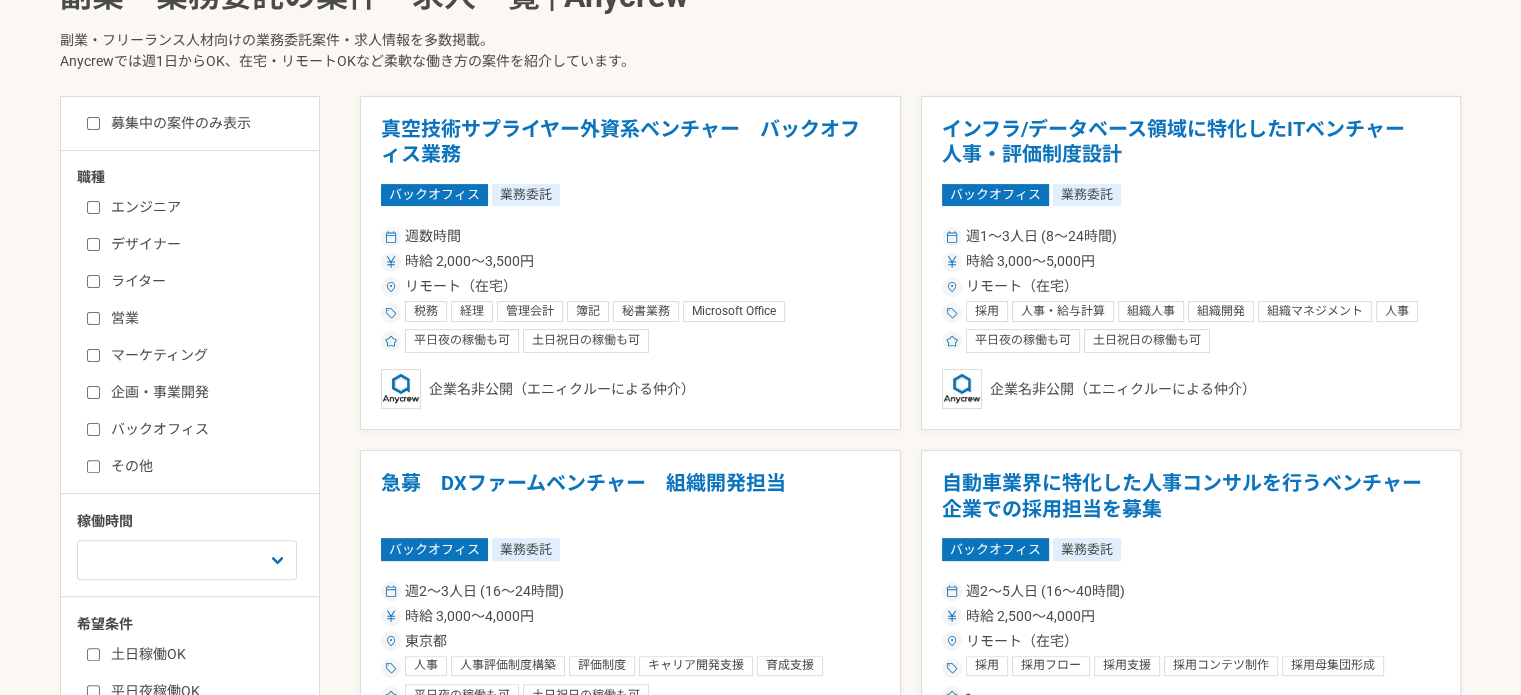 checkbox on "false" 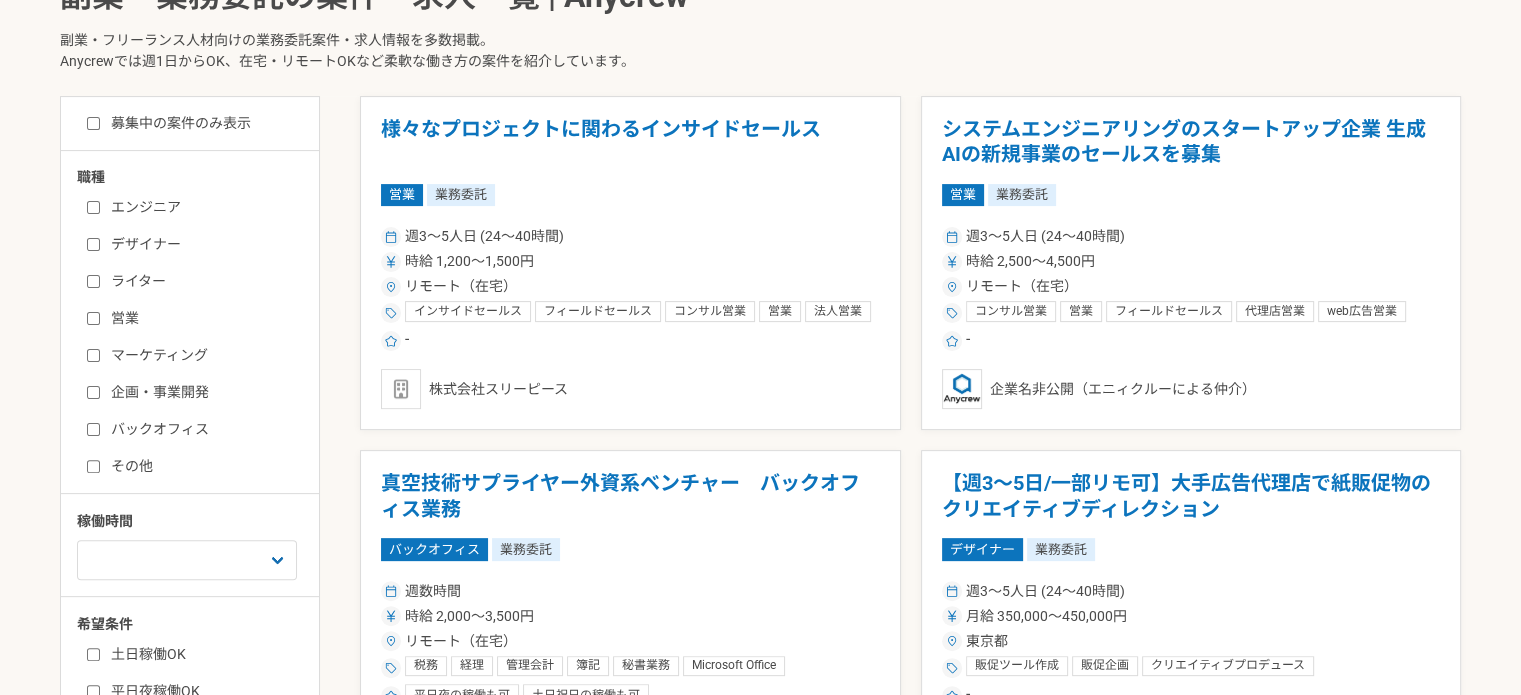 click on "その他" at bounding box center [202, 466] 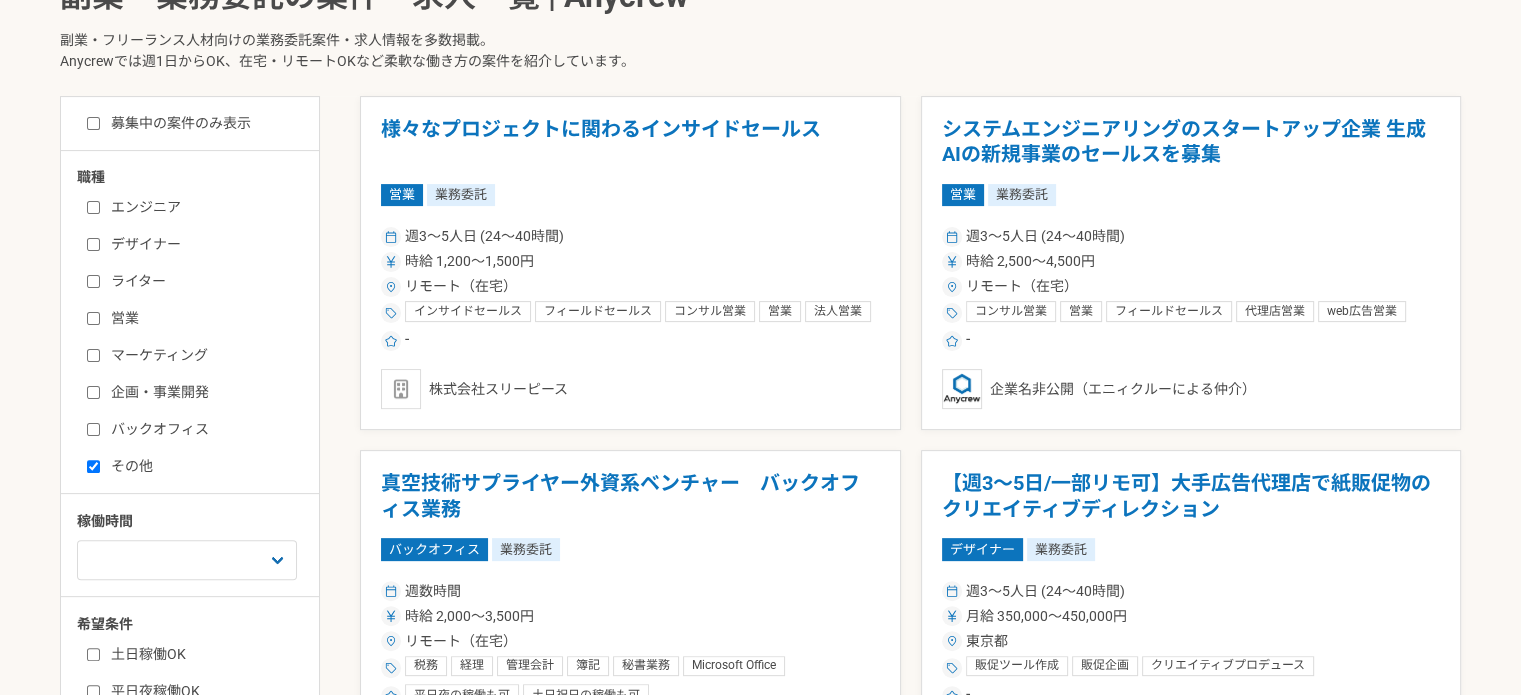 checkbox on "true" 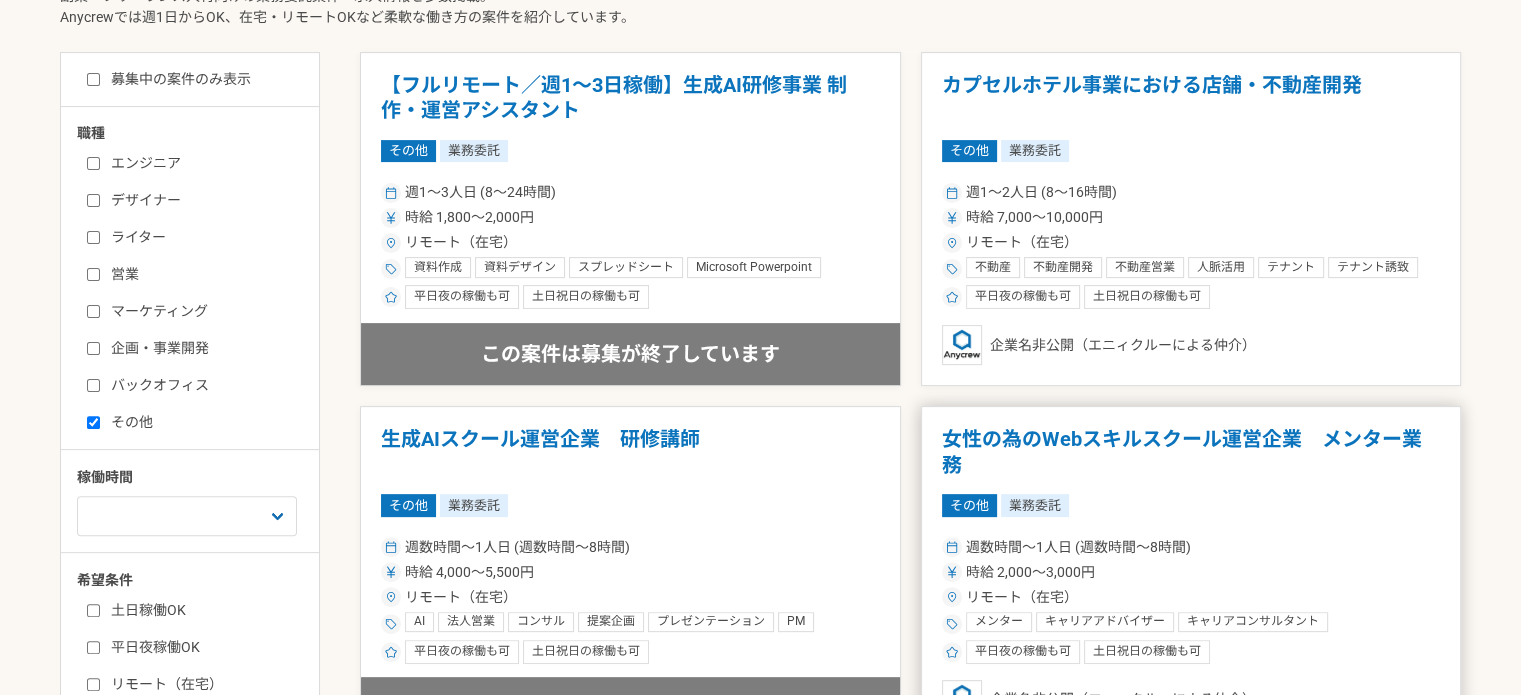 scroll, scrollTop: 500, scrollLeft: 0, axis: vertical 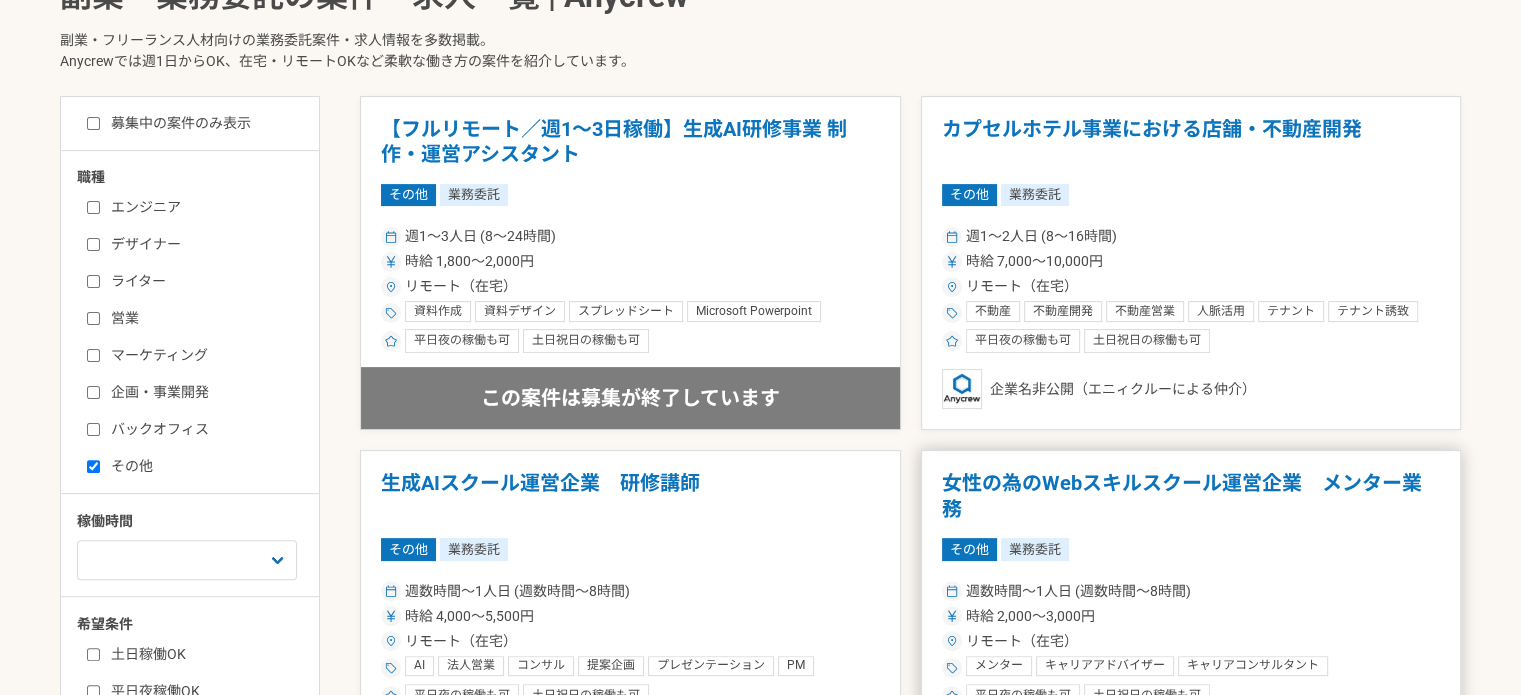click on "女性の為のWebスキルスクール運営企業　メンター業務" at bounding box center [1191, 496] 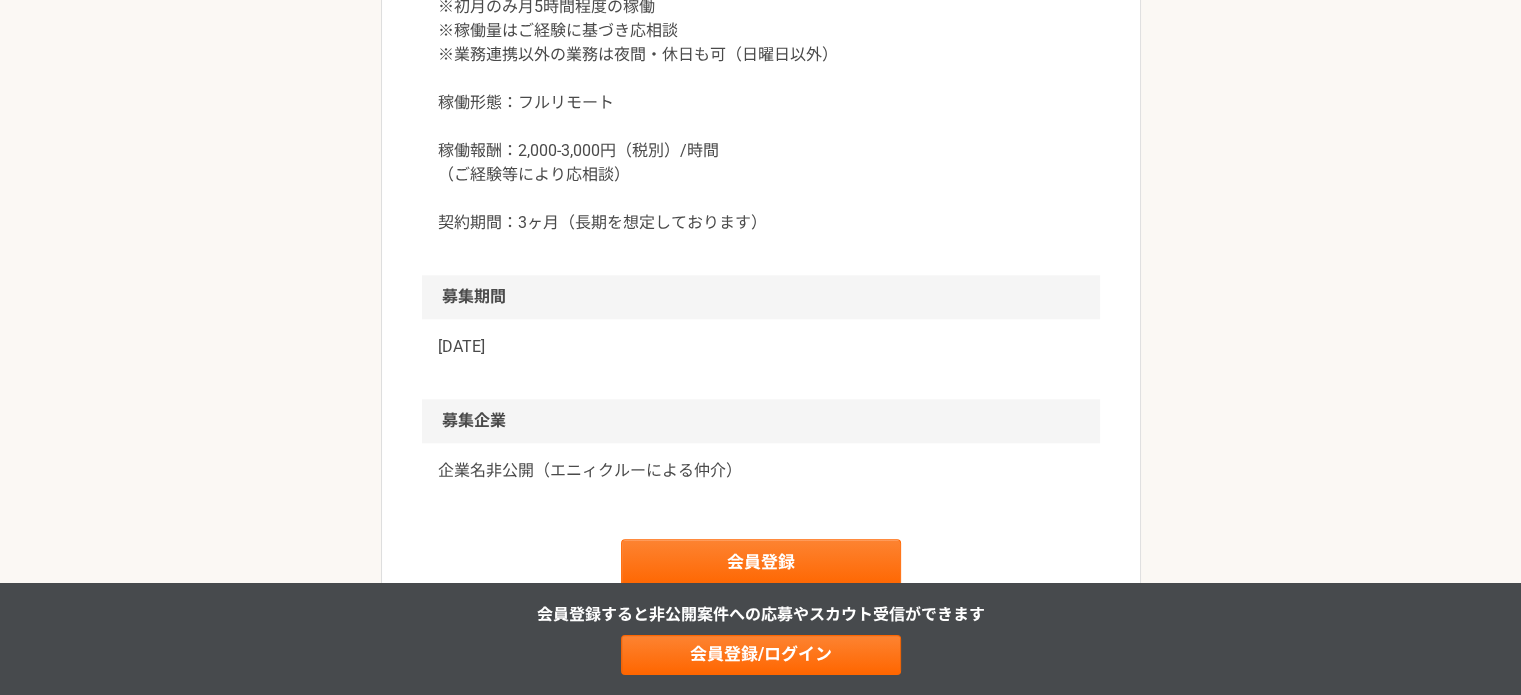 scroll, scrollTop: 2100, scrollLeft: 0, axis: vertical 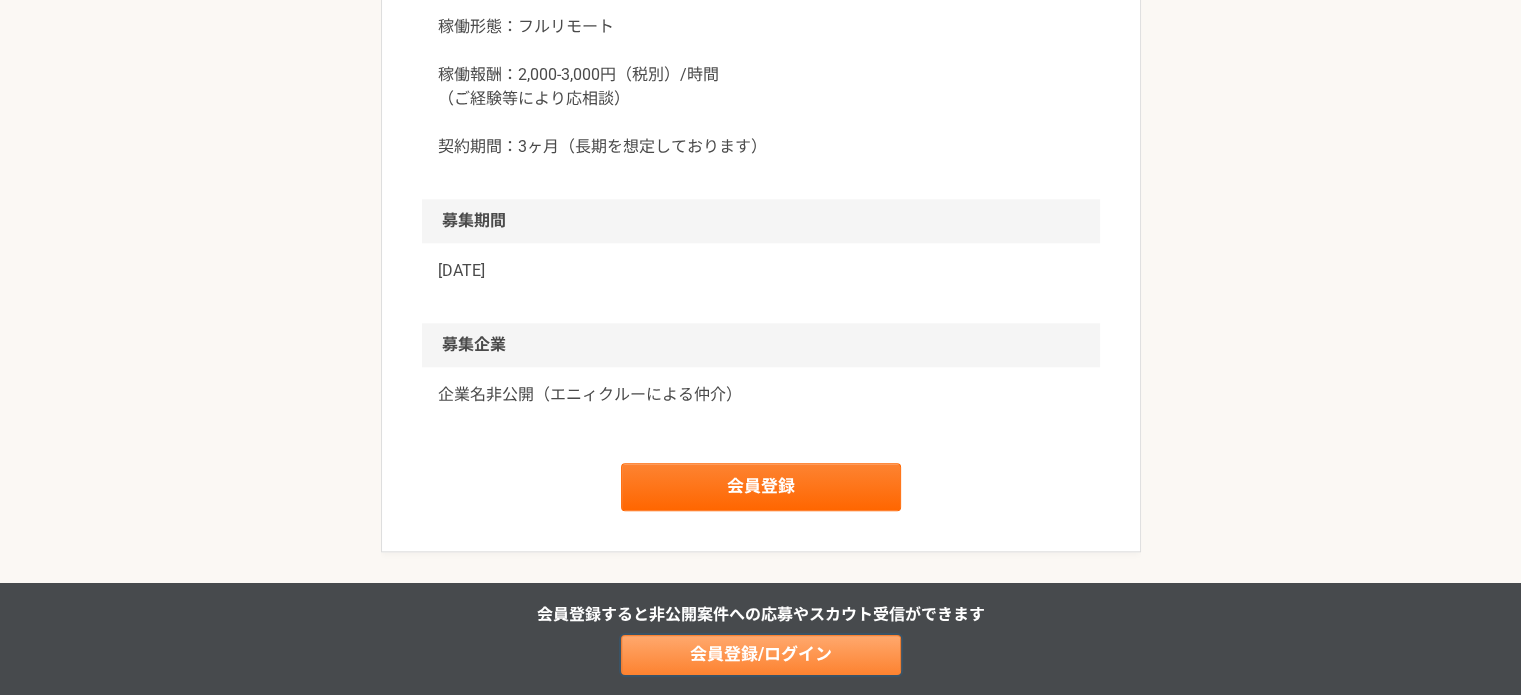 click on "会員登録/ログイン" at bounding box center (761, 655) 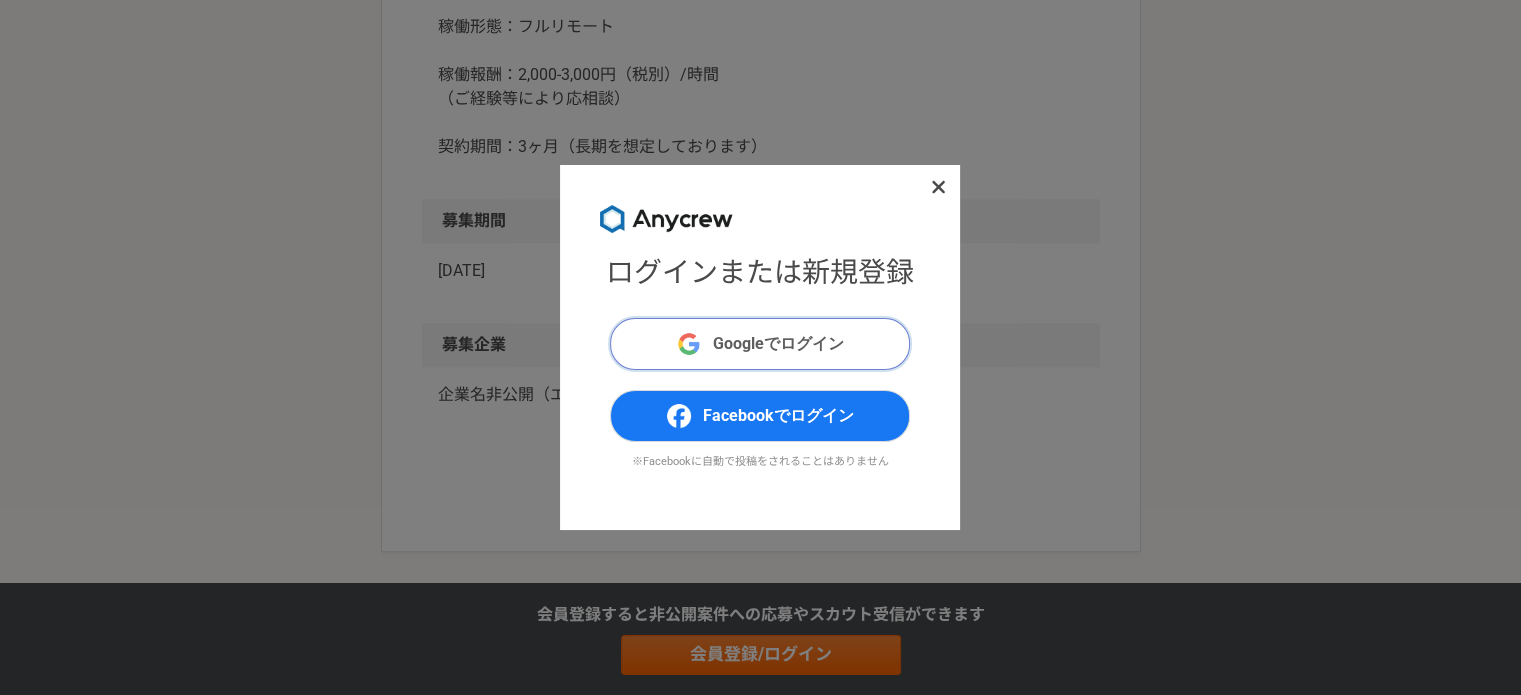 click on "Googleでログイン" at bounding box center (760, 344) 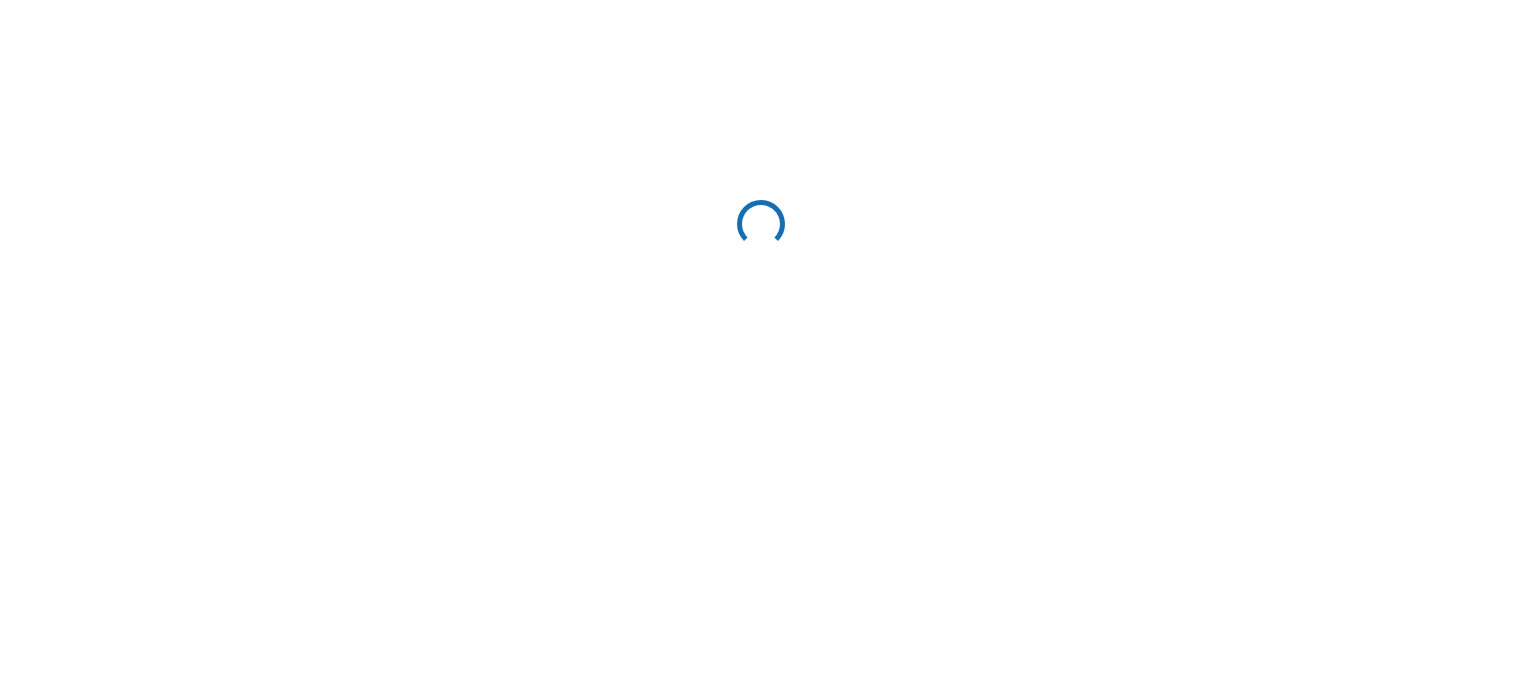 scroll, scrollTop: 0, scrollLeft: 0, axis: both 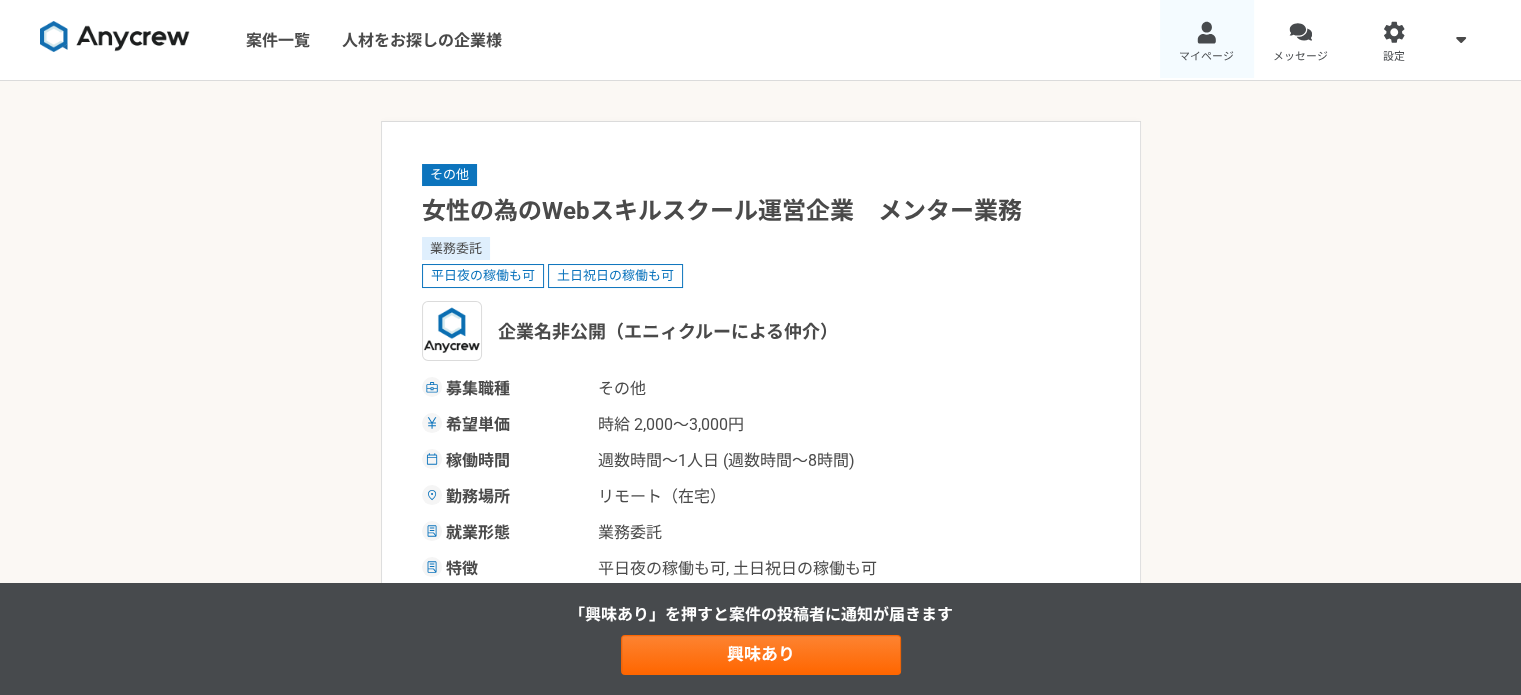 click on "マイページ" at bounding box center [1207, 40] 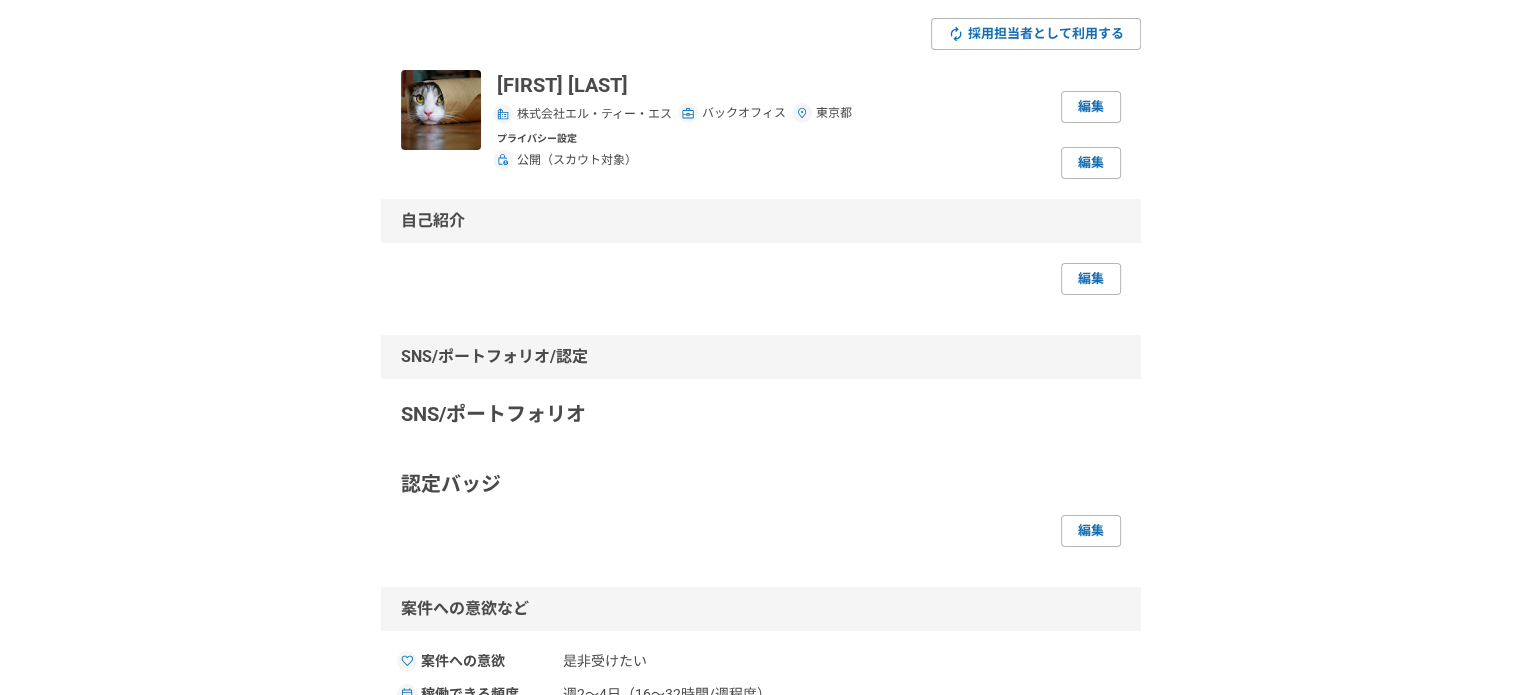 scroll, scrollTop: 0, scrollLeft: 0, axis: both 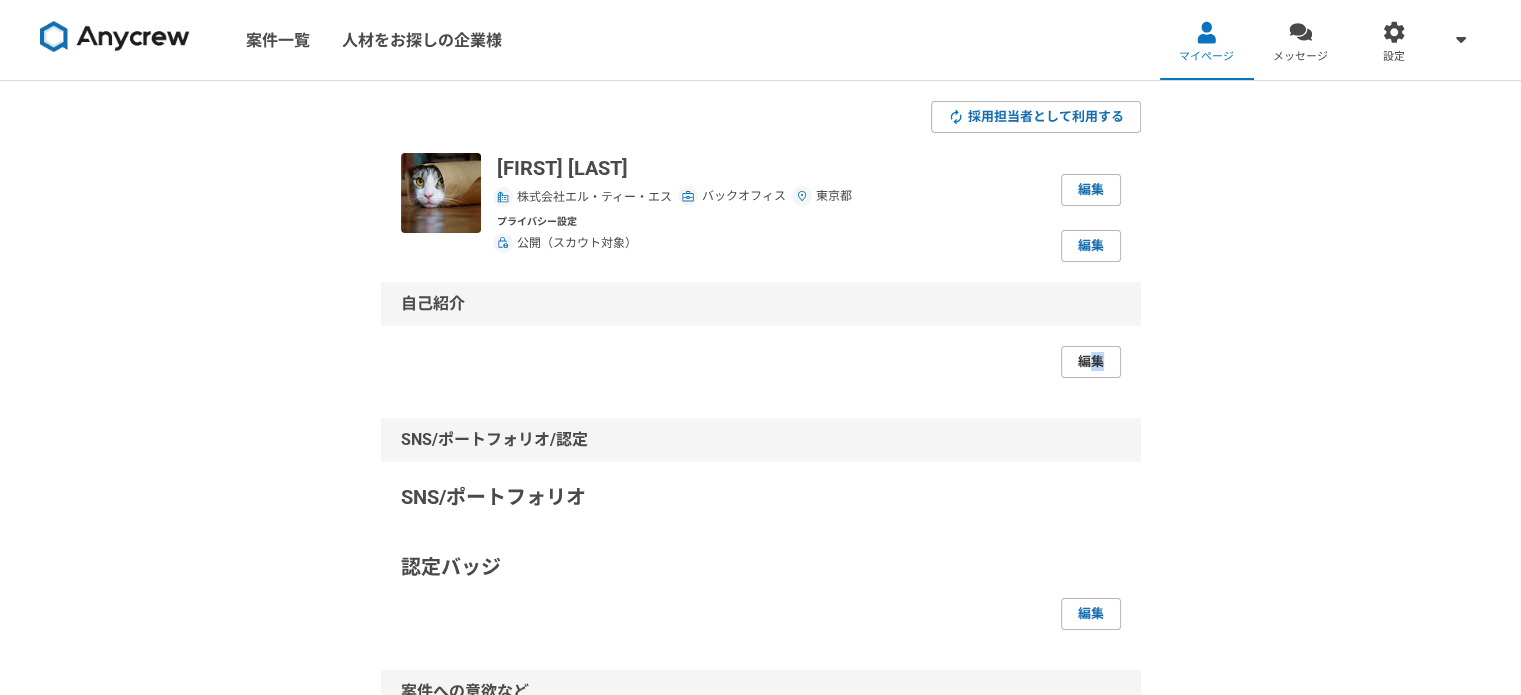 click on "編集" at bounding box center [1091, 362] 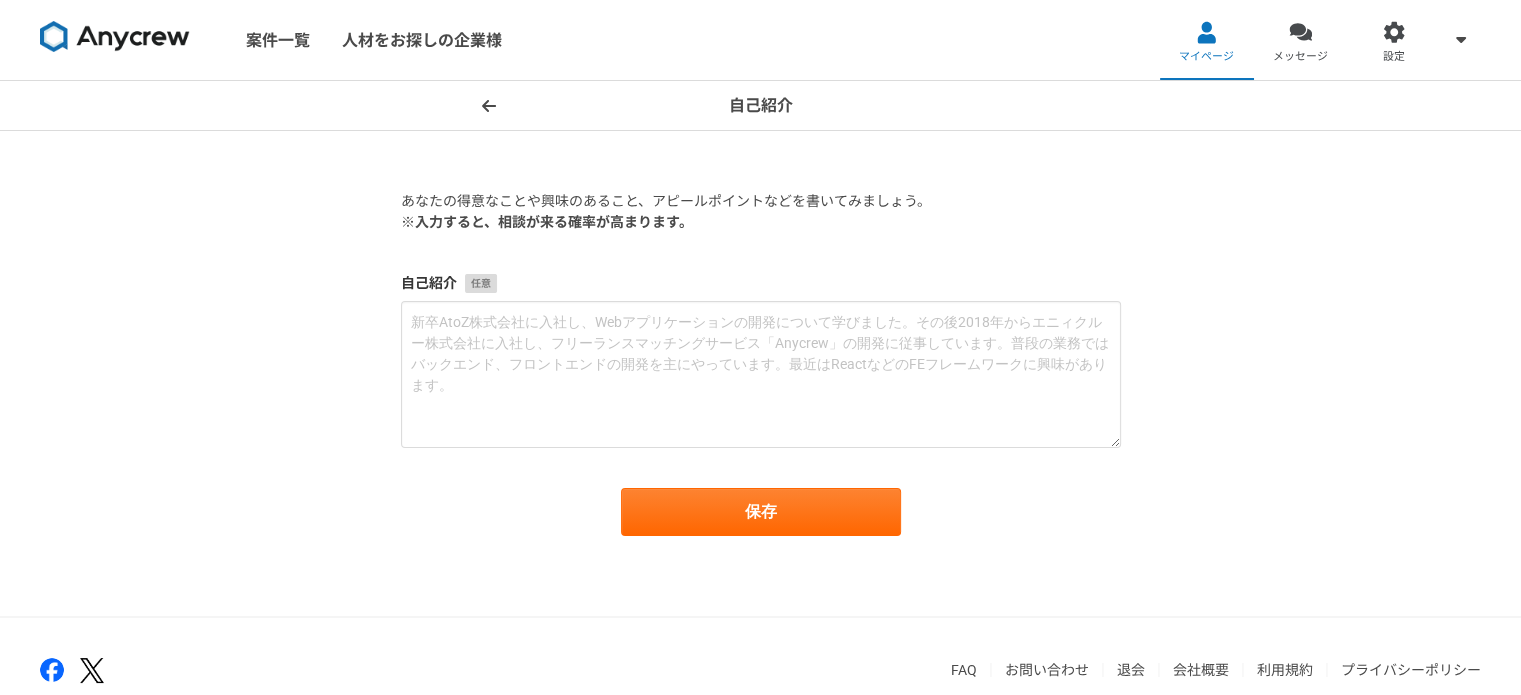 click on "自己紹介 あなたの得意なことや興味のあること、アピールポイントなどを書いてみましょう。 ※入力すると、相談が来る確率が高まります。 自己紹介 保存" at bounding box center (760, 348) 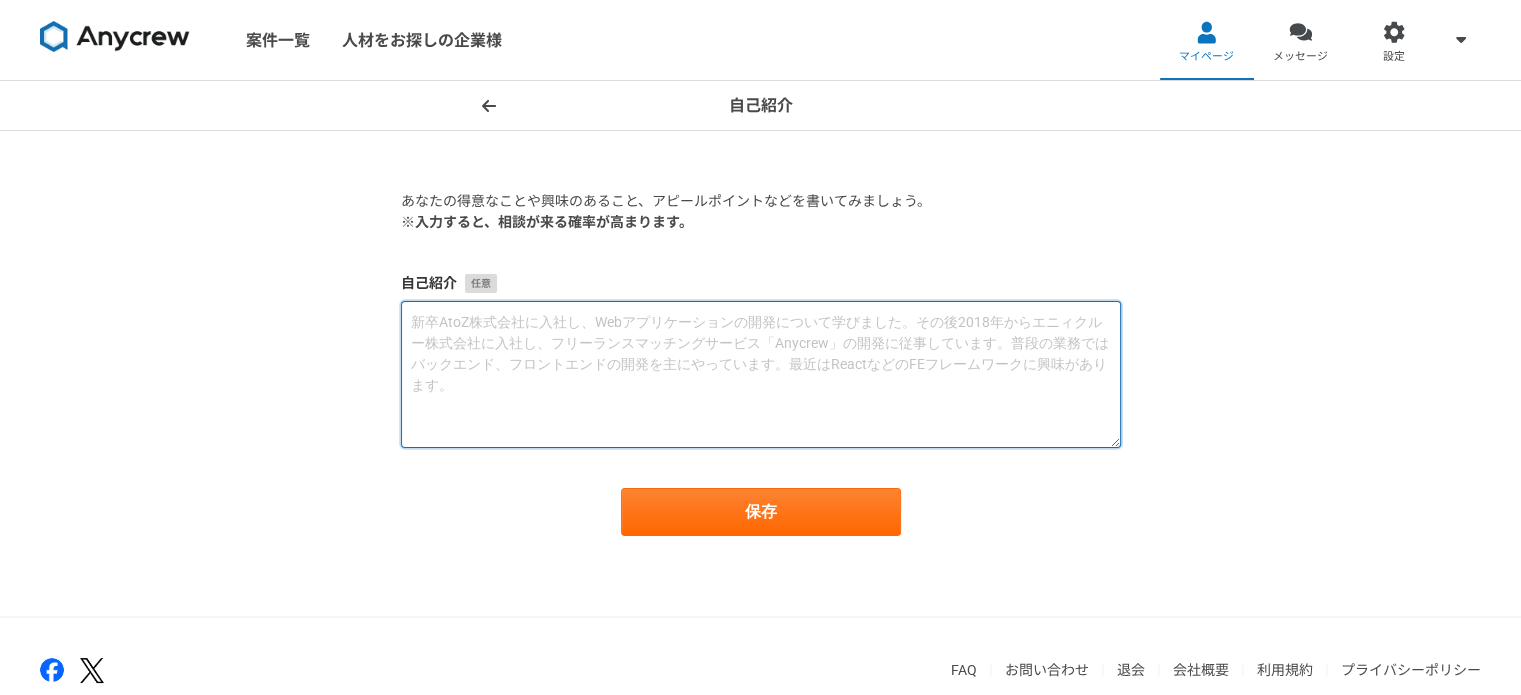 click at bounding box center [761, 374] 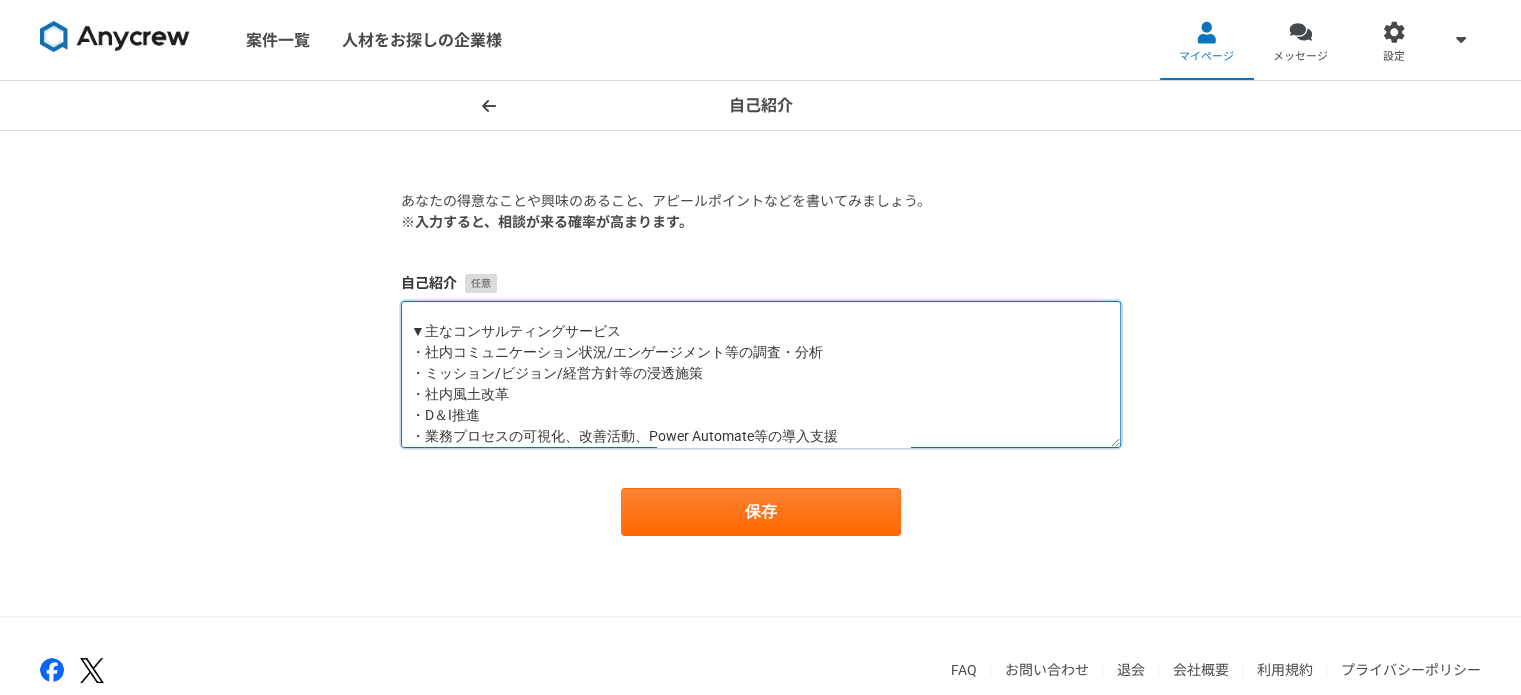 scroll, scrollTop: 0, scrollLeft: 0, axis: both 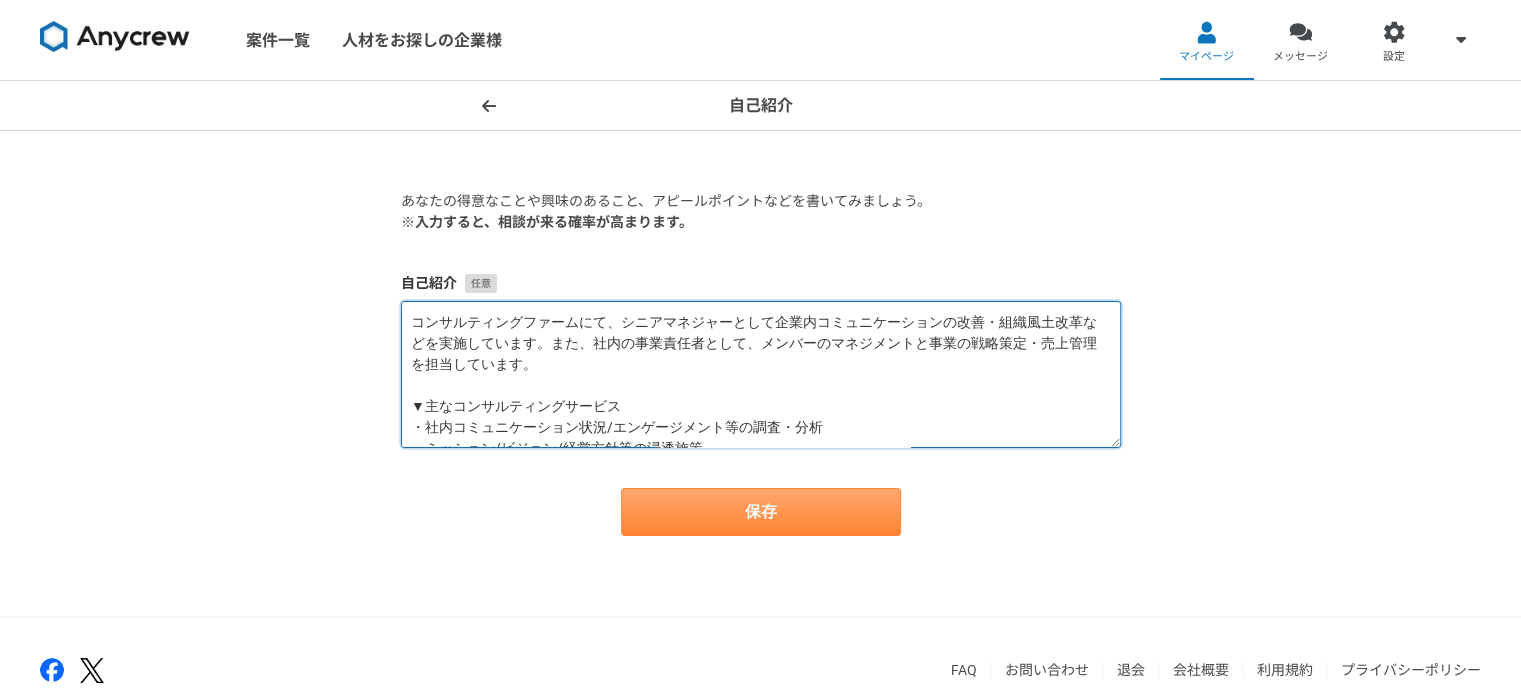 type on "コンサルティングファームにて、シニアマネジャーとして企業内コミュニケーションの改善・組織風土改革などを実施しています。また、社内の事業責任者として、メンバーのマネジメントと事業の戦略策定・売上管理を担当しています。
▼主なコンサルティングサービス
・社内コミュニケーション状況/エンゲージメント等の調査・分析
・ミッション/ビジョン/経営方針等の浸透施策
・社内風土改革
・D＆I推進
・業務プロセスの可視化、改善活動、Power Automate等の導入支援
・社内研修、ワークショップ
・人事制度策定、改定
・採用活動、採用戦略
▼資格
・銀座コーチングスクール認定コーチ" 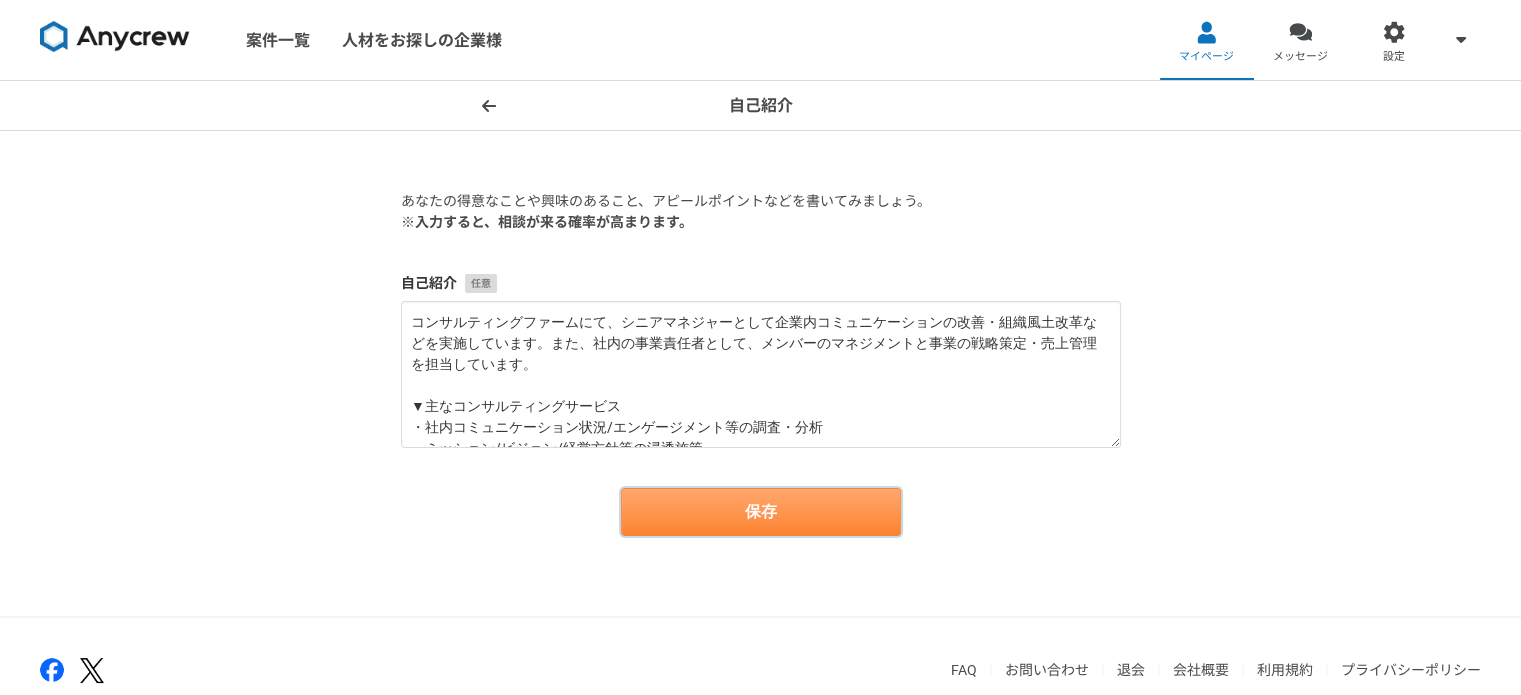 click on "保存" at bounding box center [761, 512] 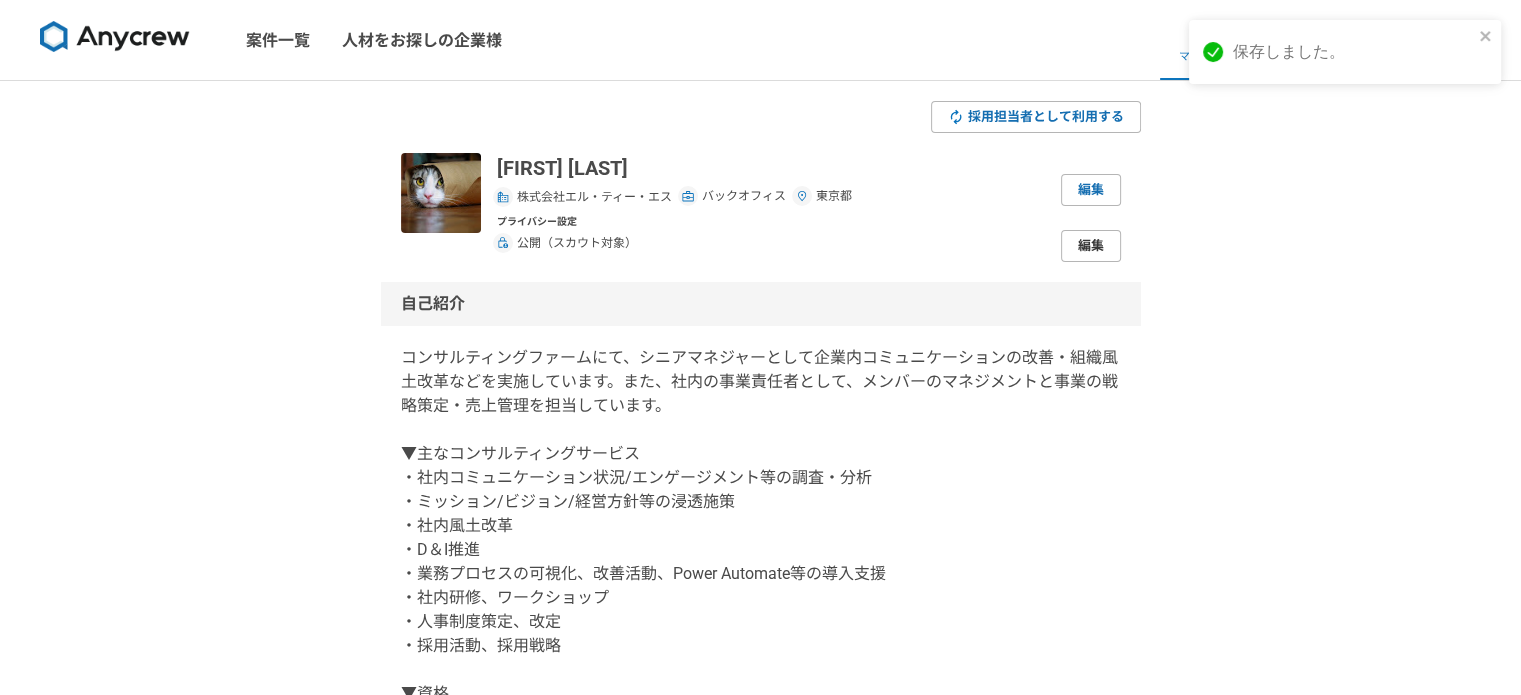 click on "編集" at bounding box center (1091, 246) 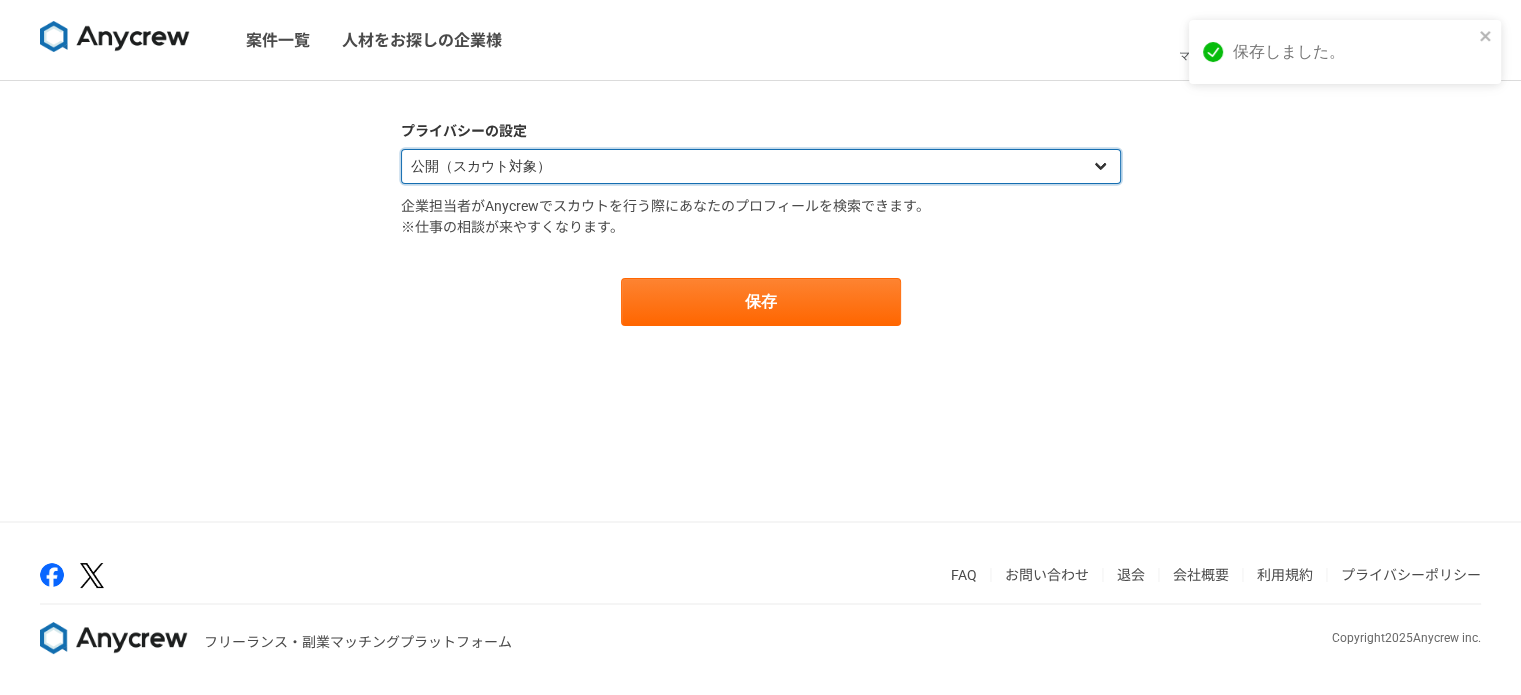click on "公開（スカウト対象） 非公開（スカウト対象外）" at bounding box center (761, 166) 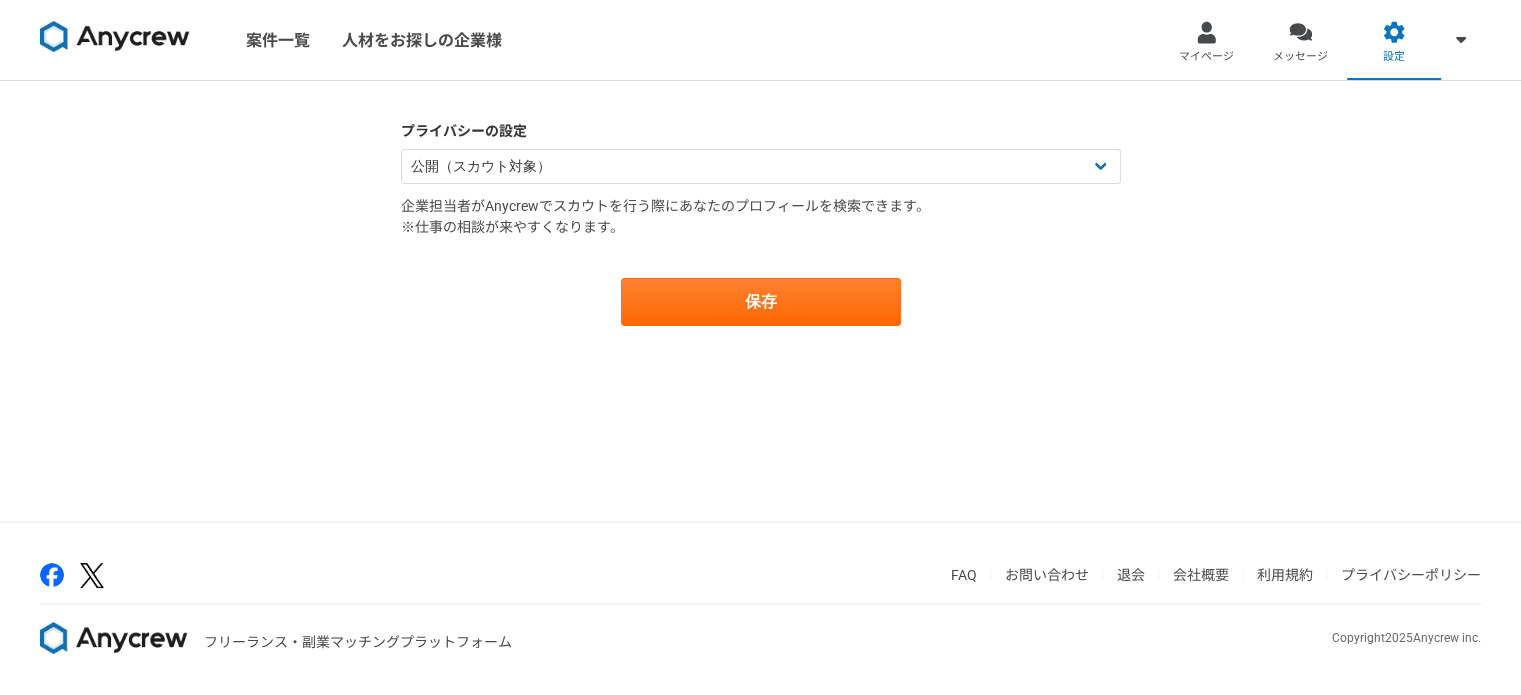 click on "プライバシーの設定 公開（スカウト対象） 非公開（スカウト対象外） 企業担当者がAnycrewでスカウトを行う際にあなたのプロフィールを検索できます。 ※仕事の相談が来やすくなります。 保存" at bounding box center (760, 301) 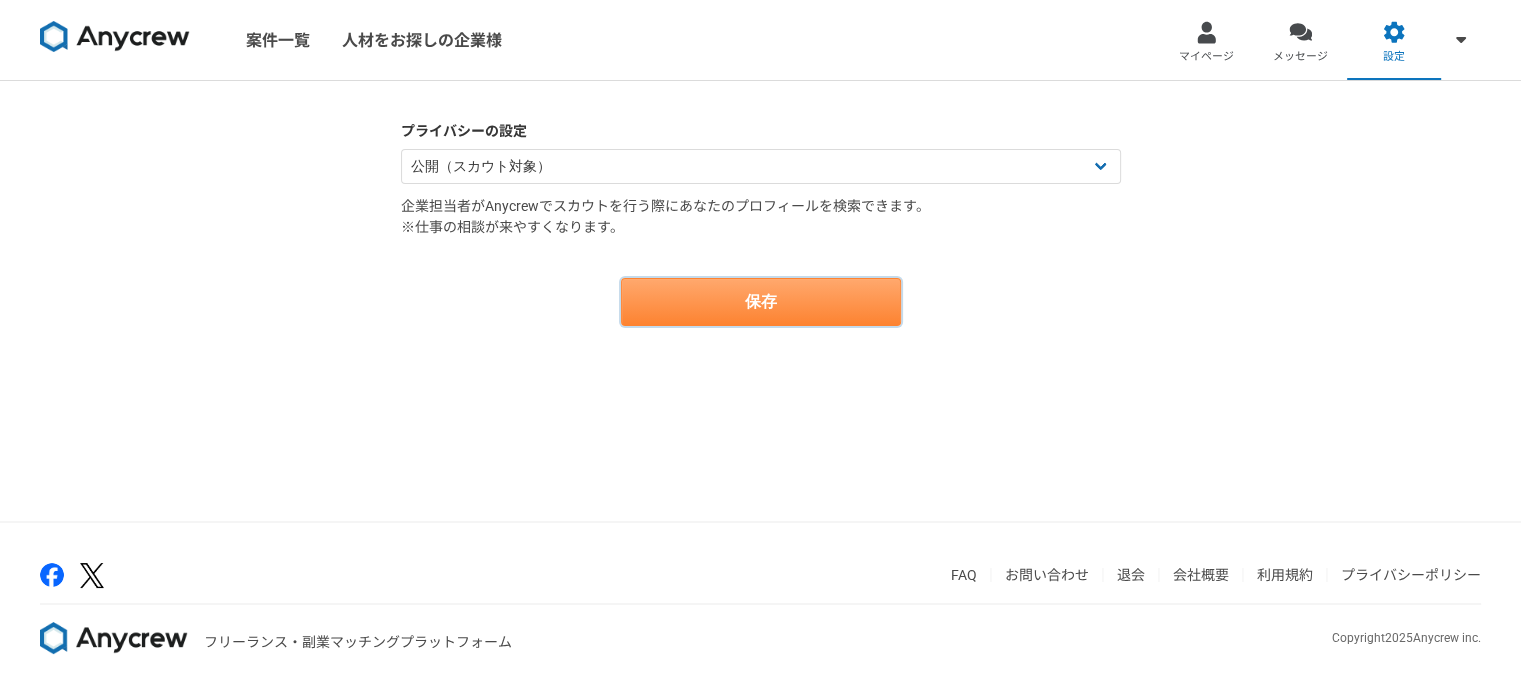 click on "保存" at bounding box center [761, 302] 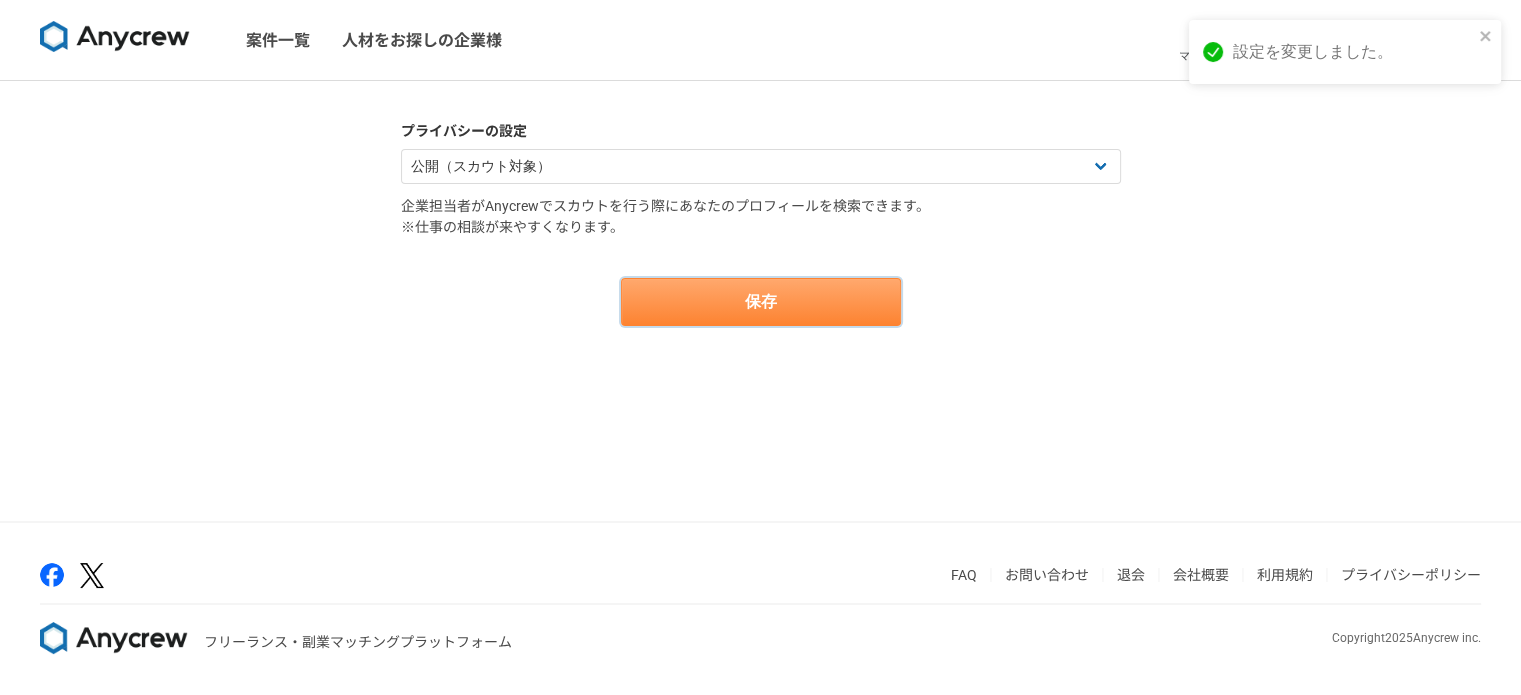 click on "保存" at bounding box center (761, 302) 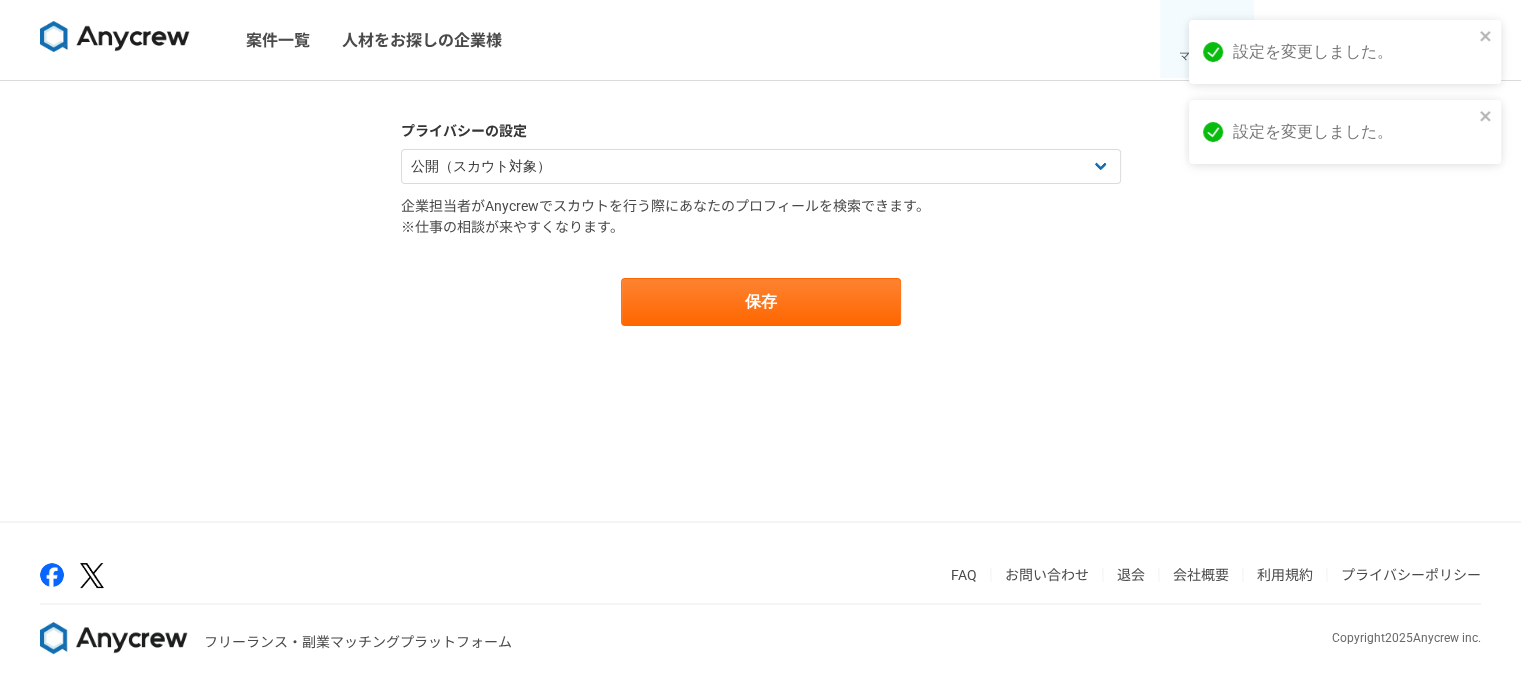 click on "マイページ" at bounding box center [1207, 40] 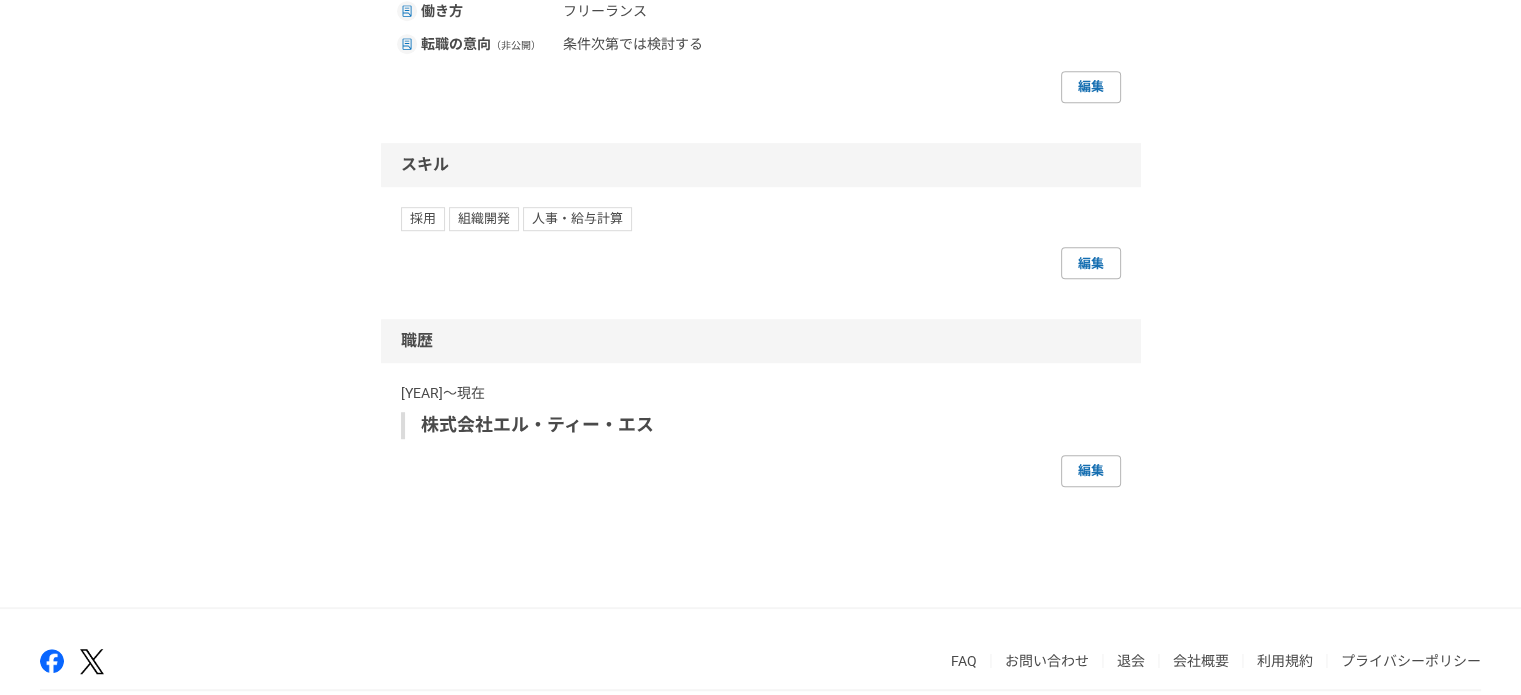 scroll, scrollTop: 1200, scrollLeft: 0, axis: vertical 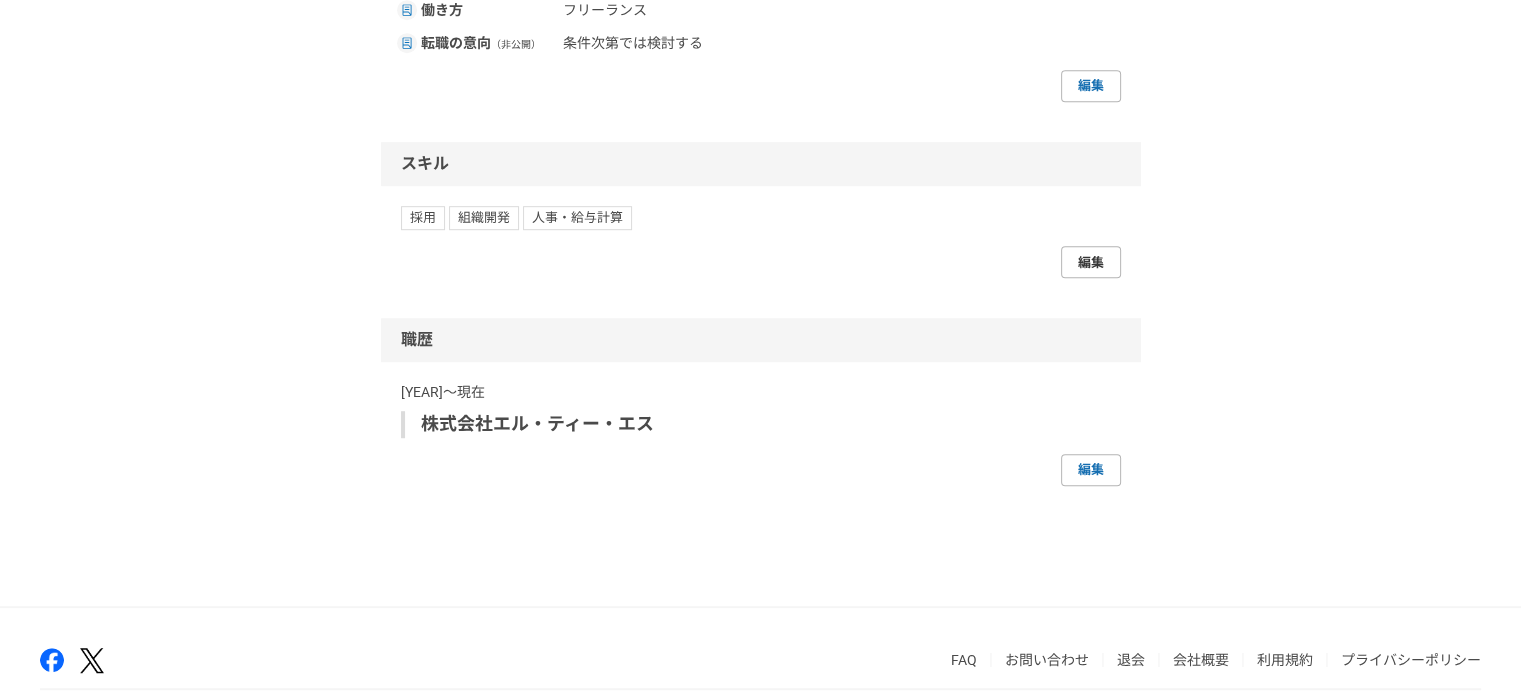 click on "編集" at bounding box center (1091, 262) 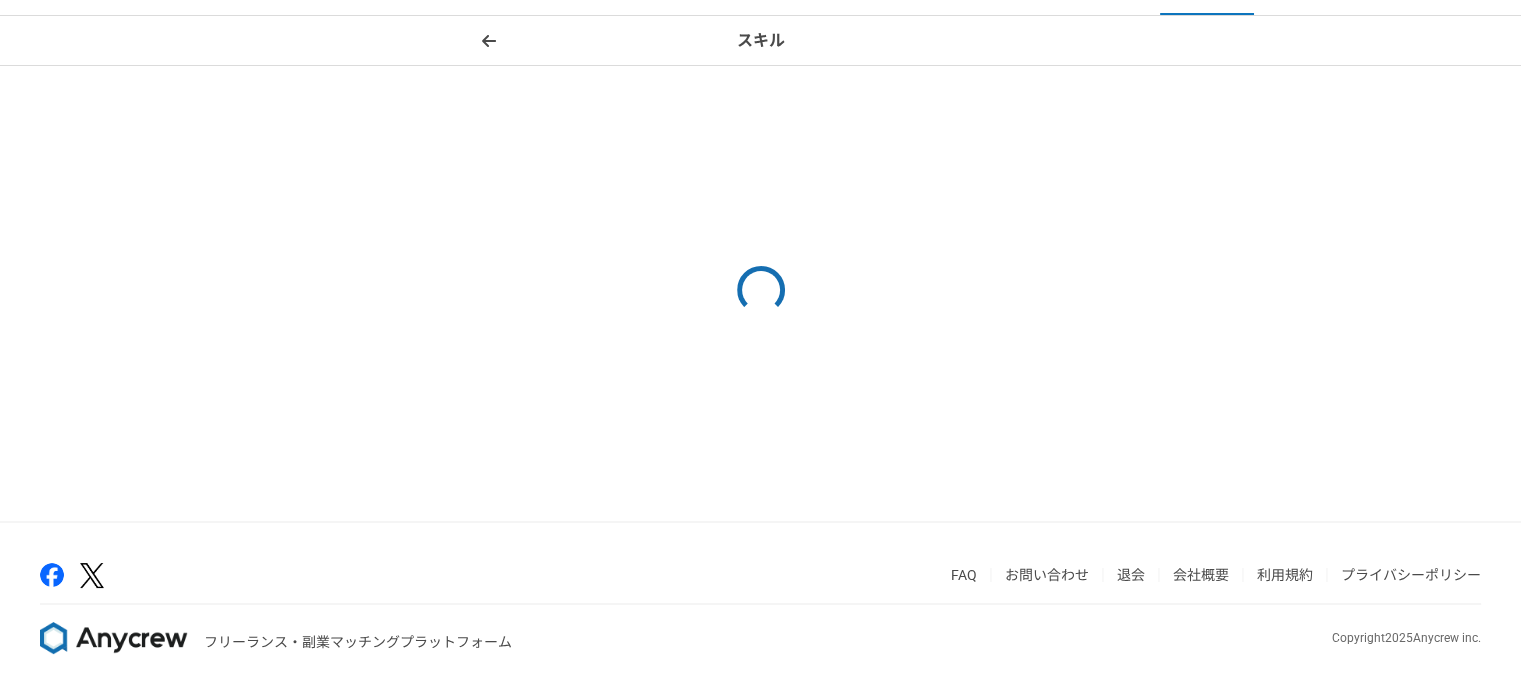 scroll, scrollTop: 0, scrollLeft: 0, axis: both 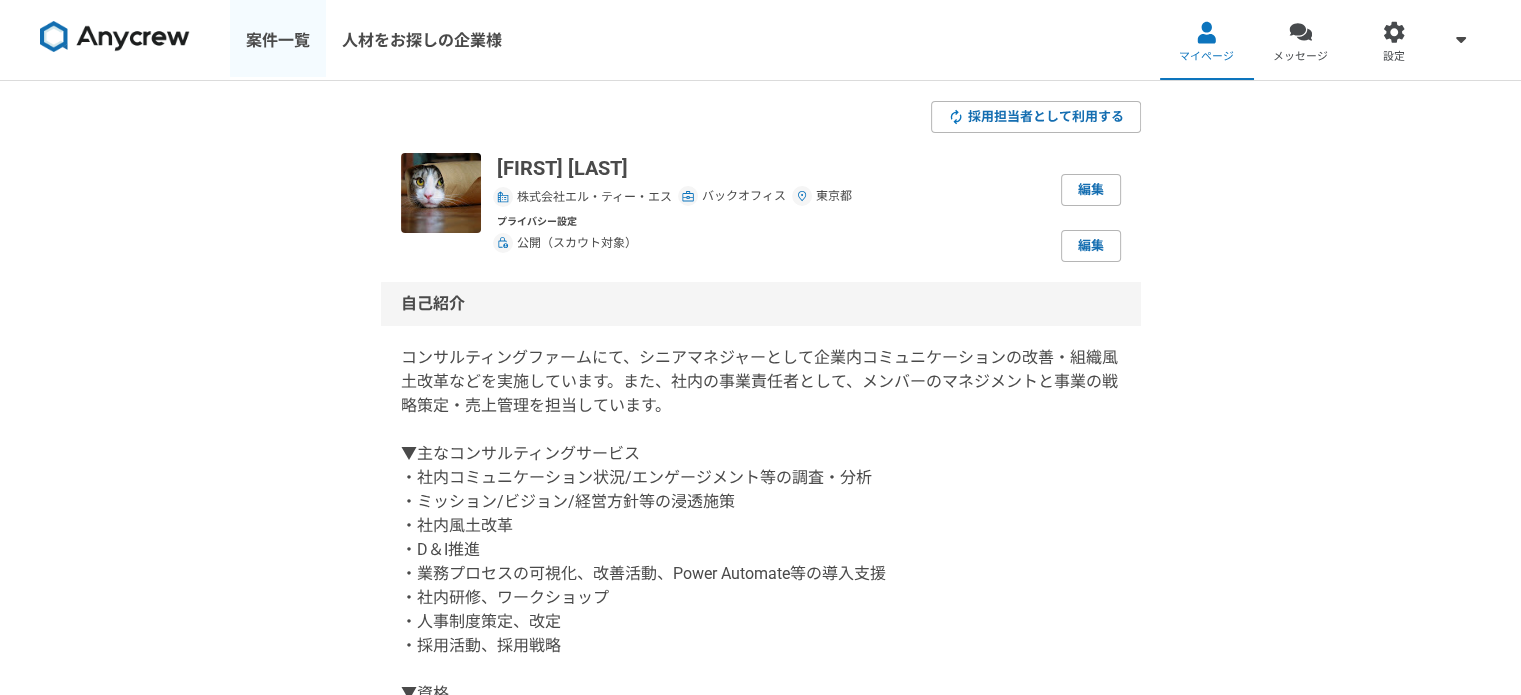 click on "案件一覧" at bounding box center [278, 40] 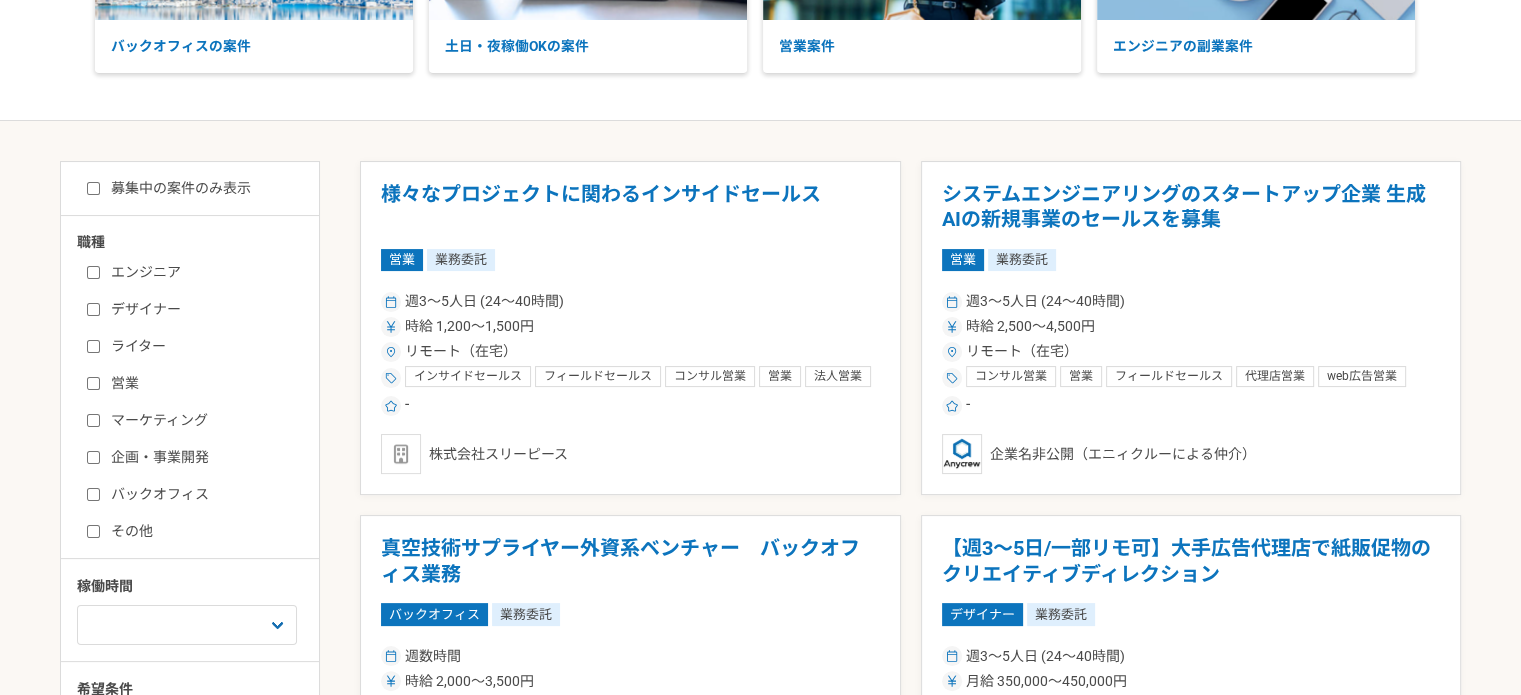 scroll, scrollTop: 300, scrollLeft: 0, axis: vertical 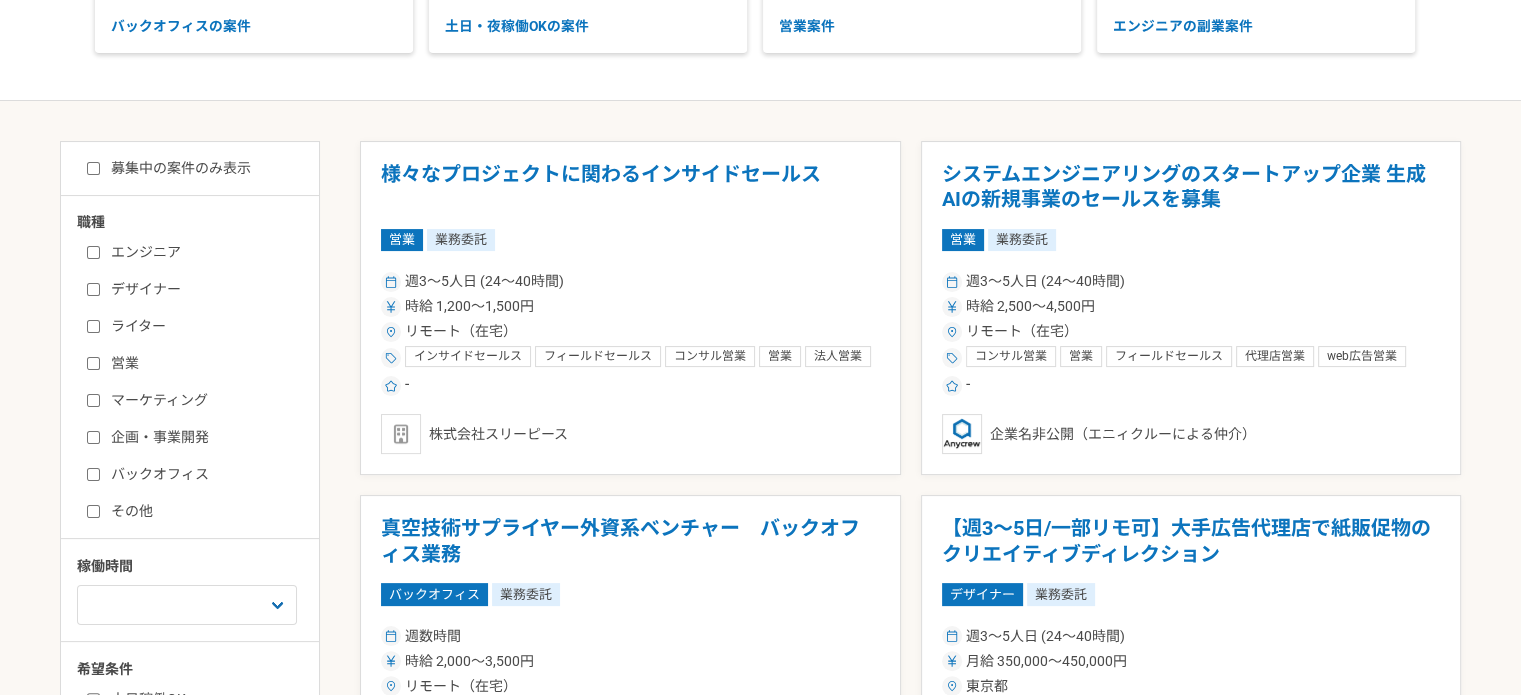 click on "バックオフィス" at bounding box center [202, 474] 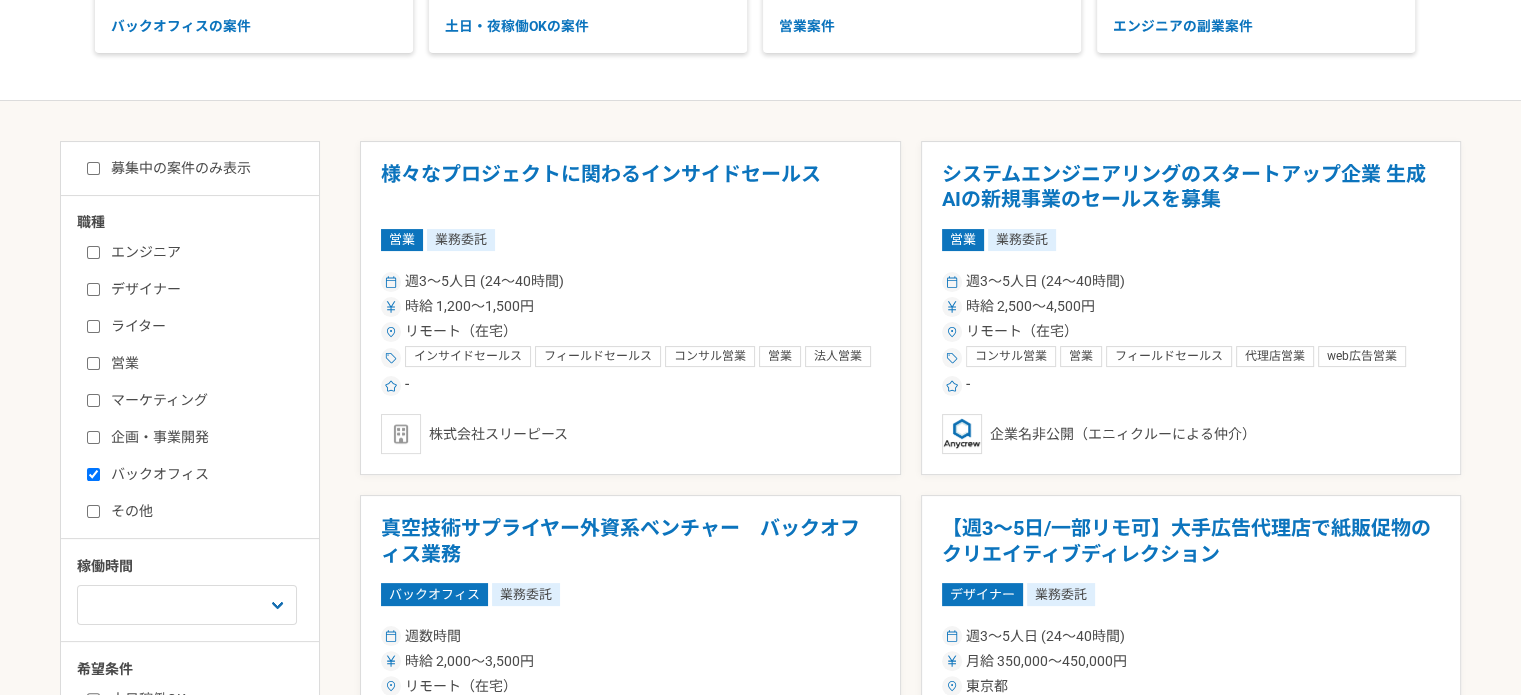 checkbox on "true" 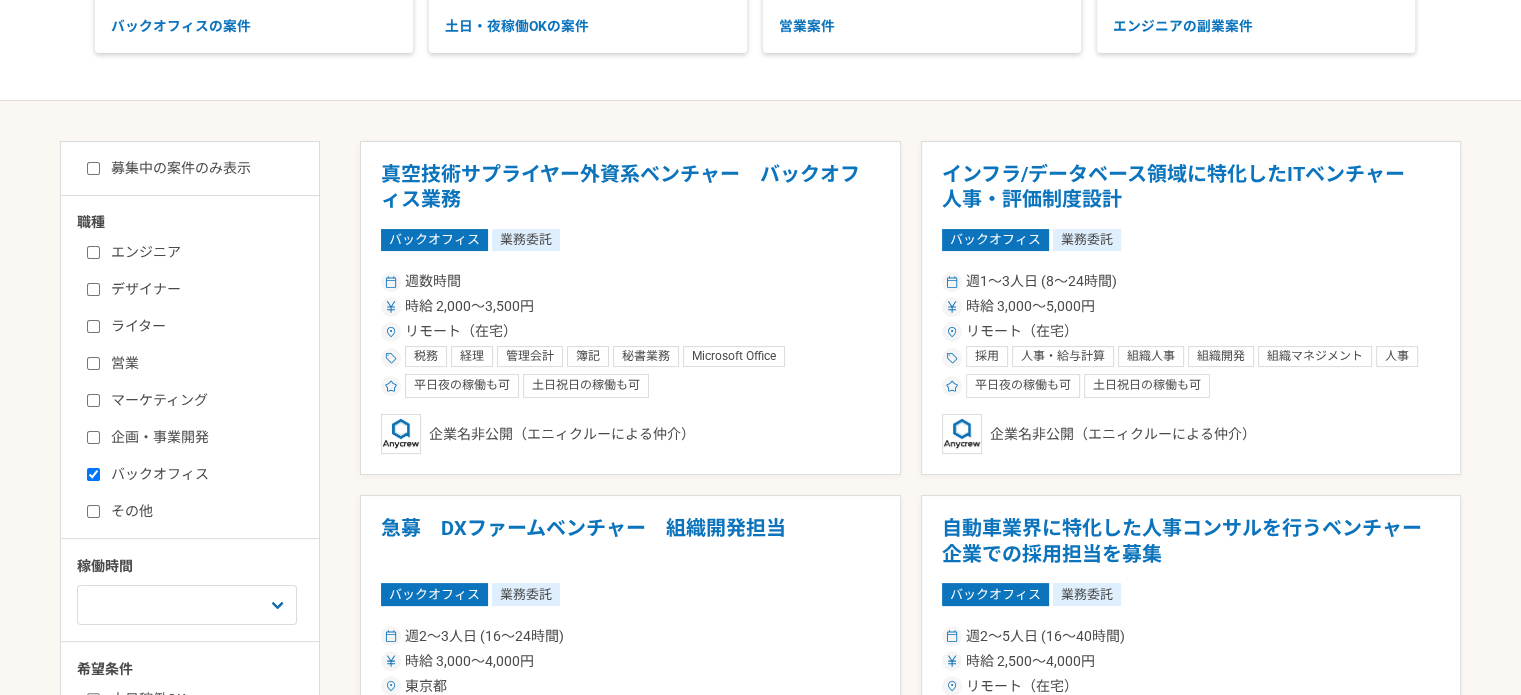click on "その他" at bounding box center (202, 511) 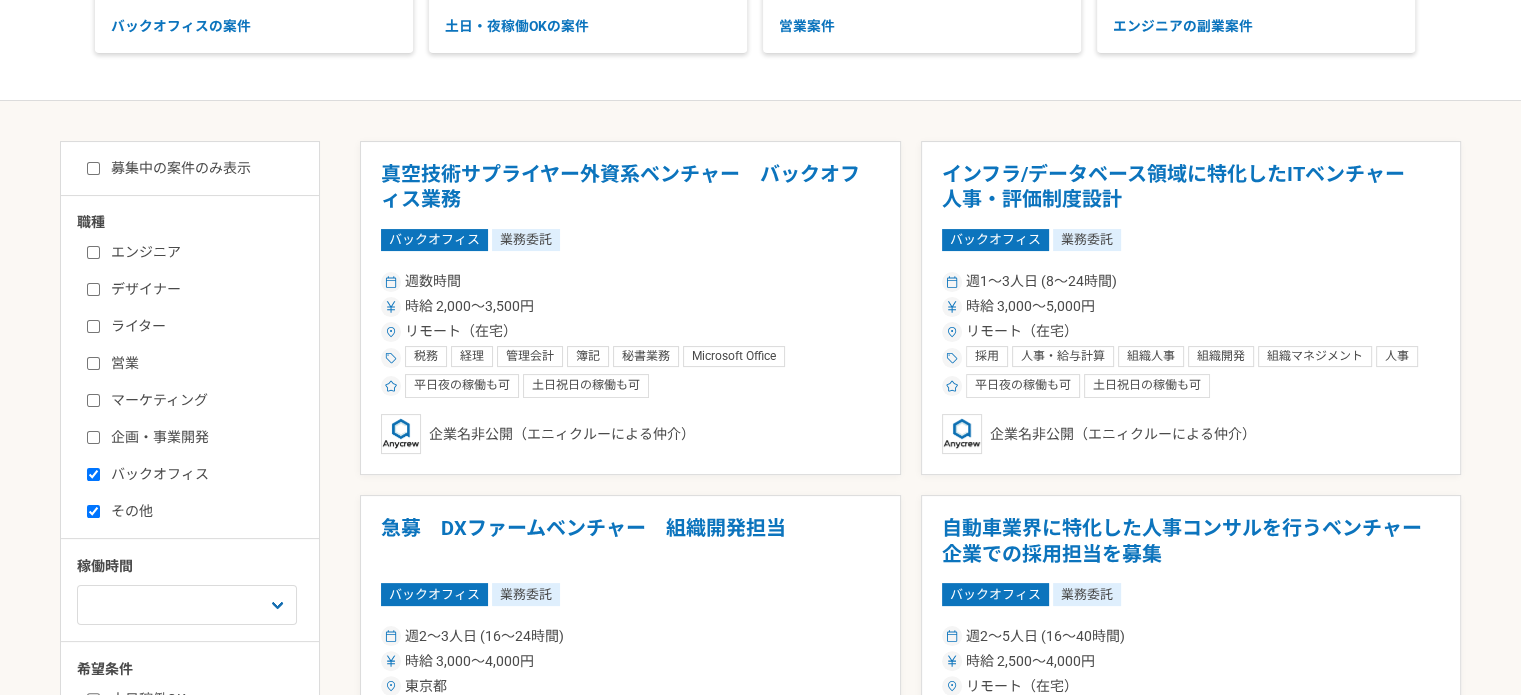 checkbox on "true" 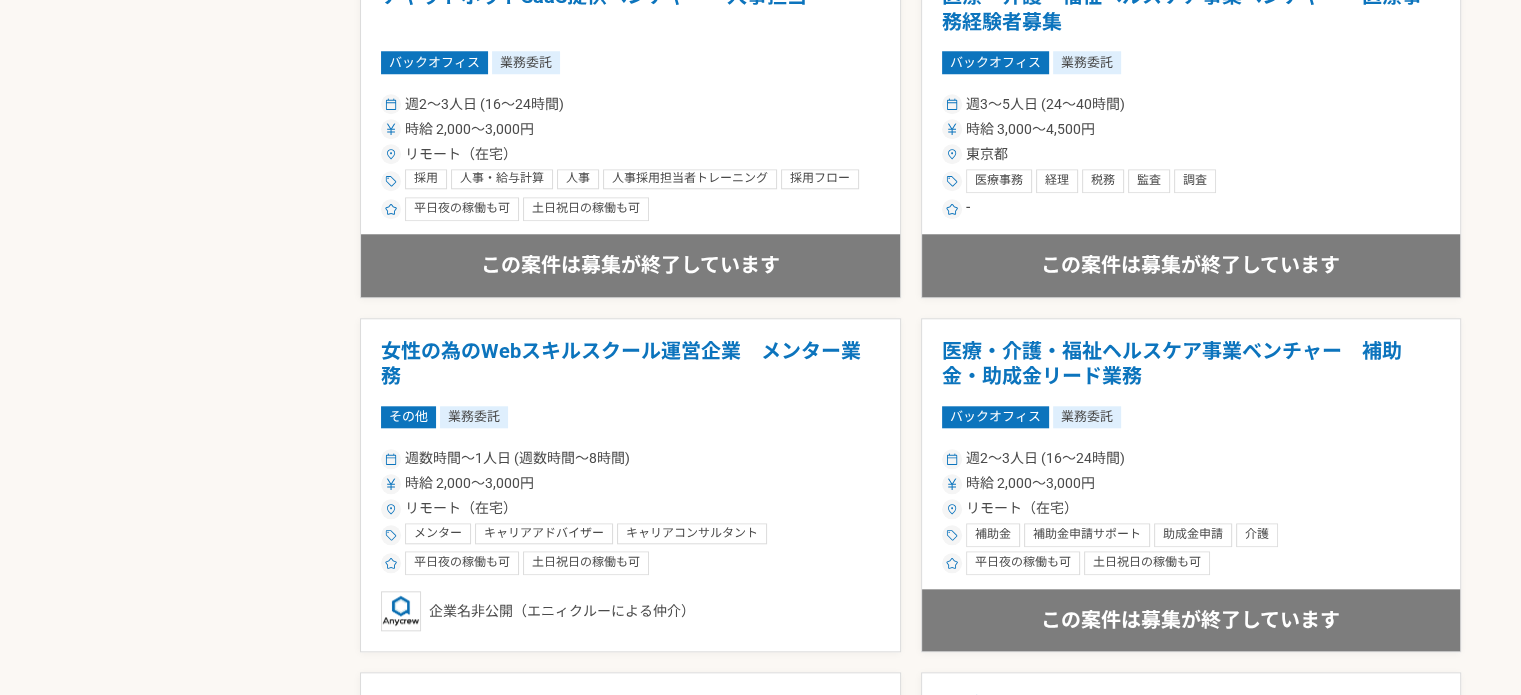 scroll, scrollTop: 1900, scrollLeft: 0, axis: vertical 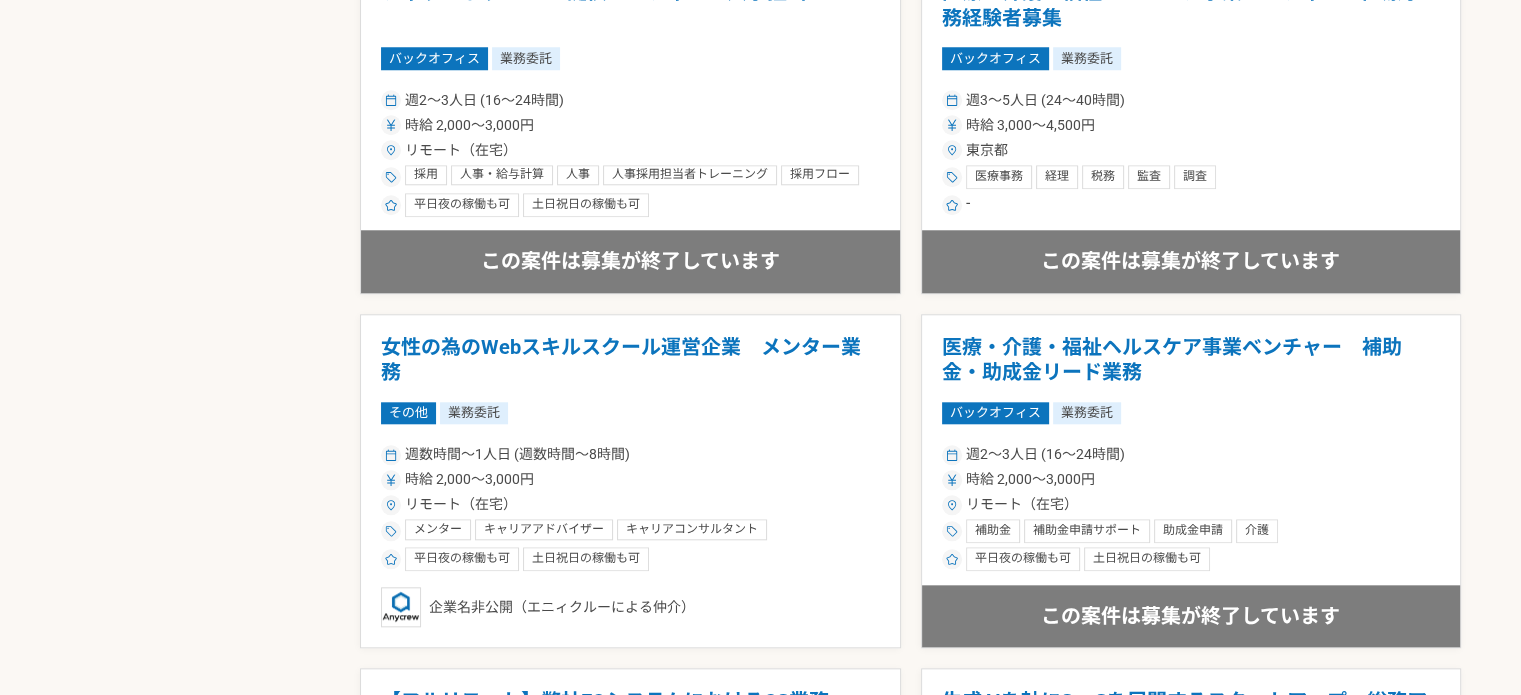 drag, startPoint x: 453, startPoint y: 339, endPoint x: 341, endPoint y: 363, distance: 114.54257 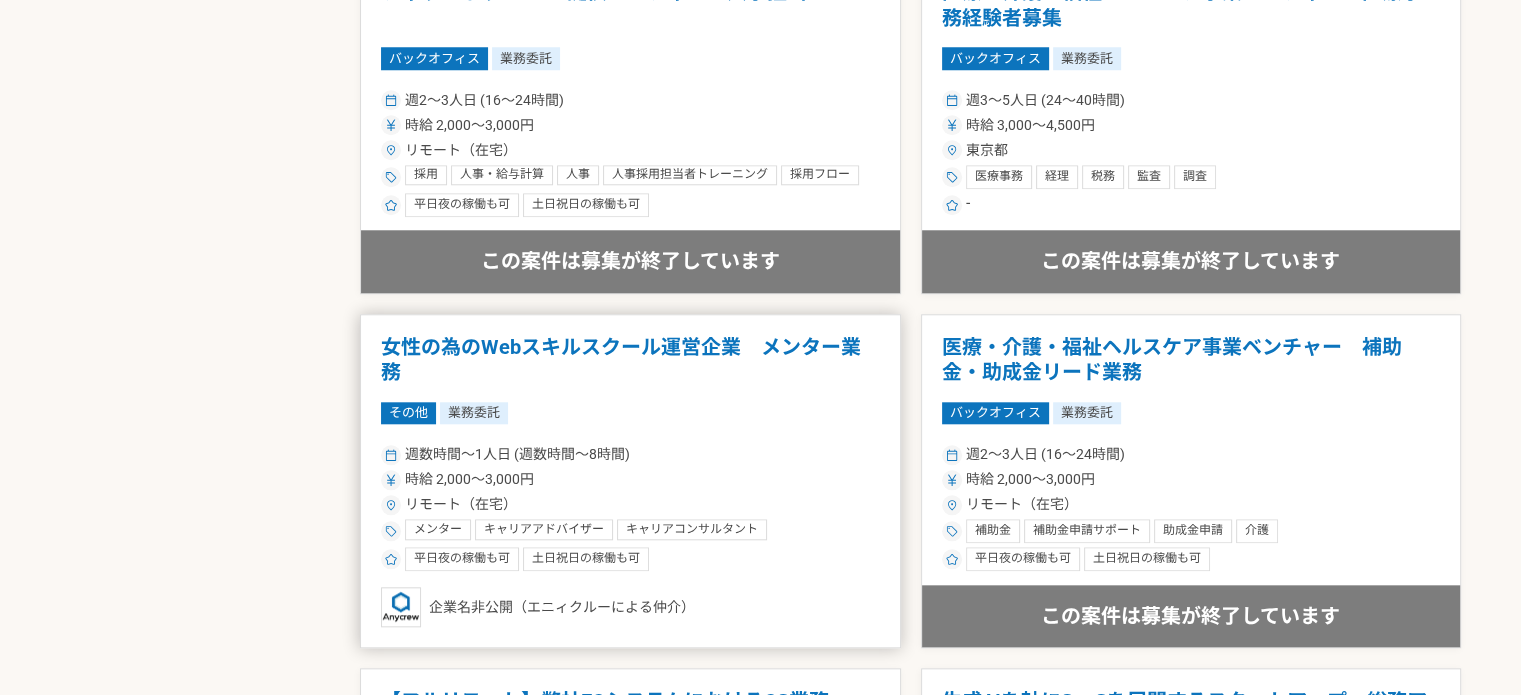 click on "女性の為のWebスキルスクール運営企業　メンター業務" at bounding box center (630, 360) 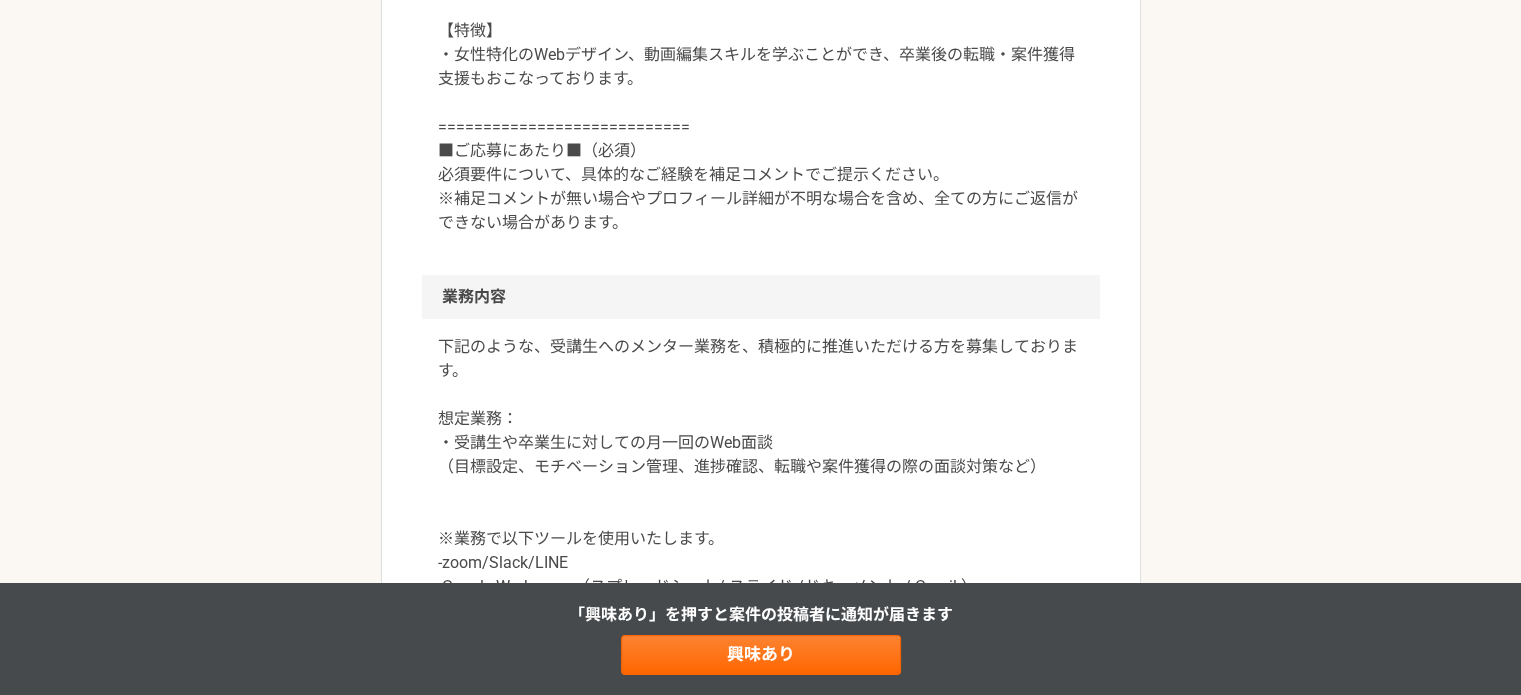 scroll, scrollTop: 900, scrollLeft: 0, axis: vertical 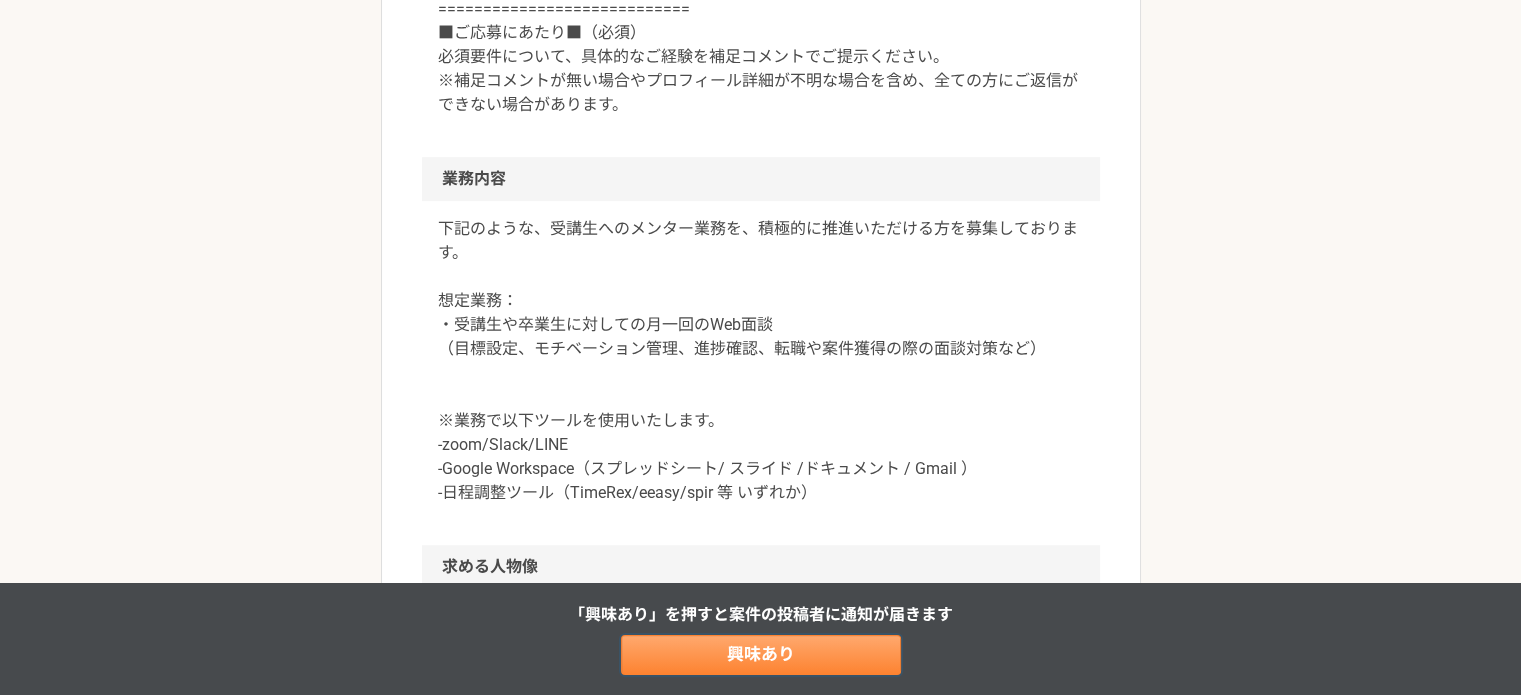click on "興味あり" at bounding box center (761, 655) 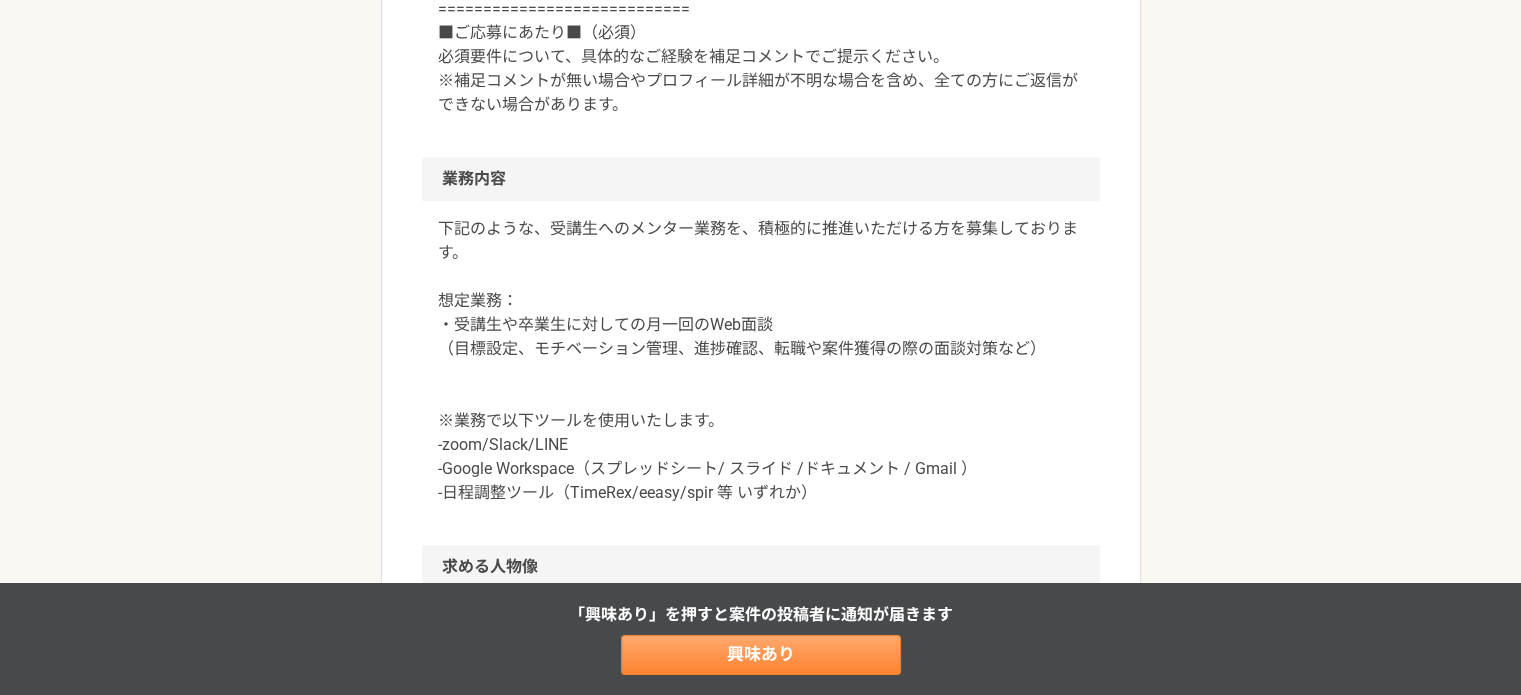 scroll, scrollTop: 0, scrollLeft: 0, axis: both 